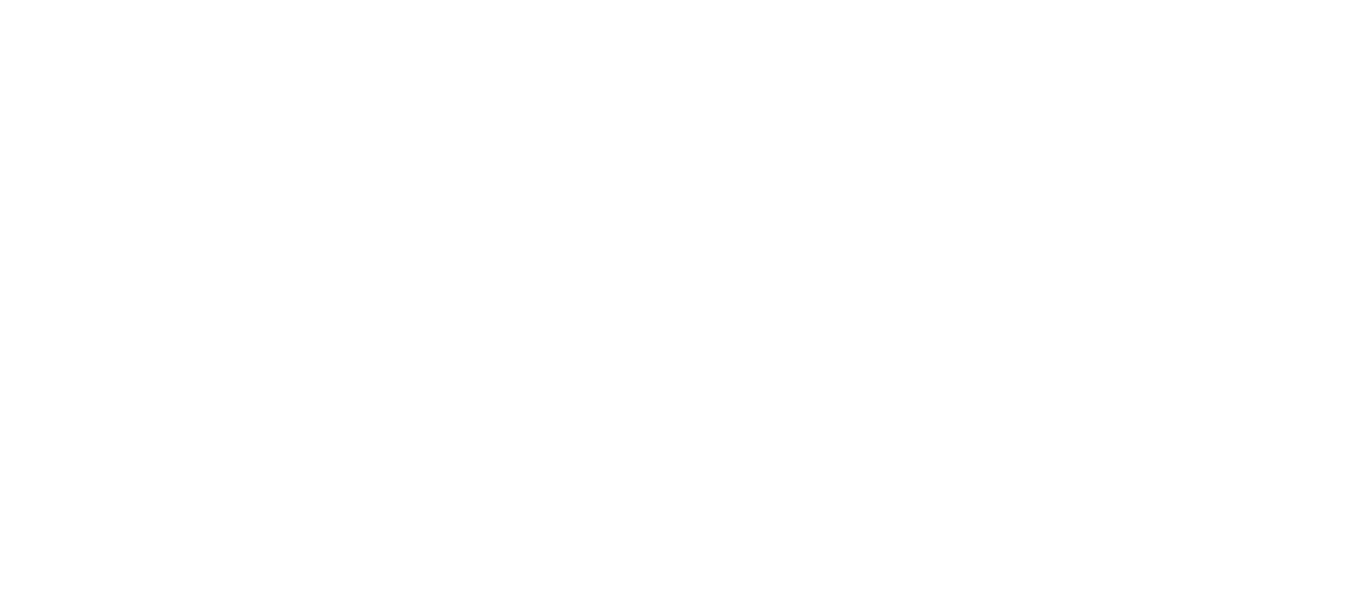 scroll, scrollTop: 0, scrollLeft: 0, axis: both 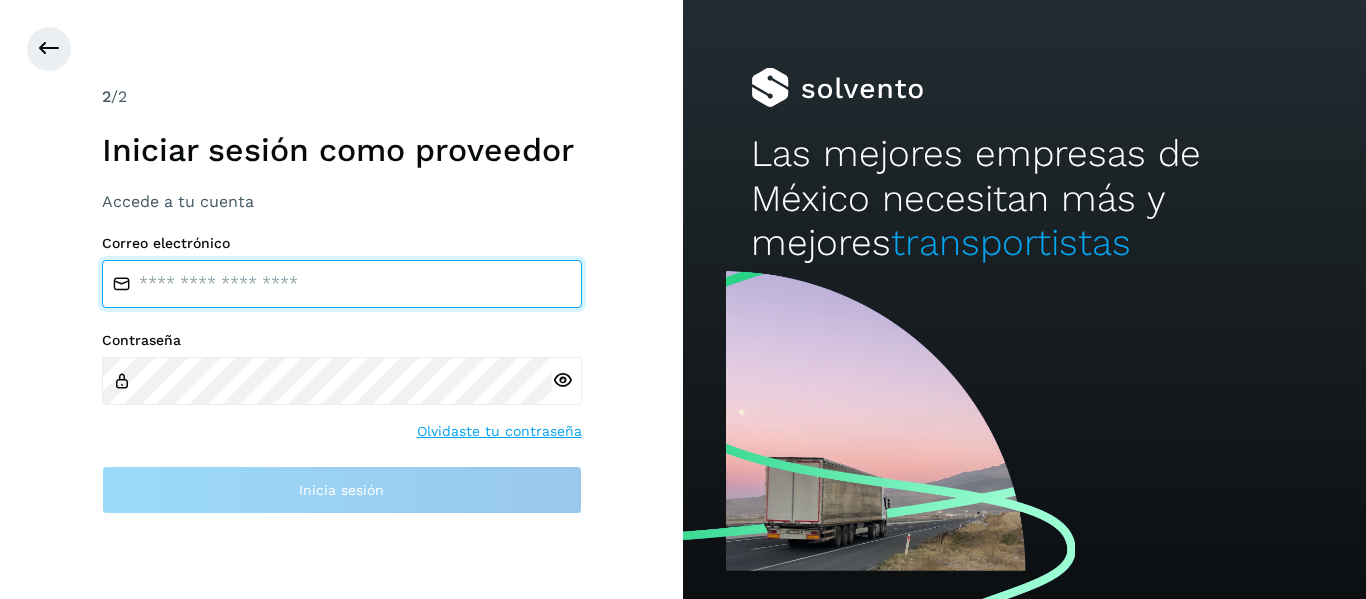 type on "**********" 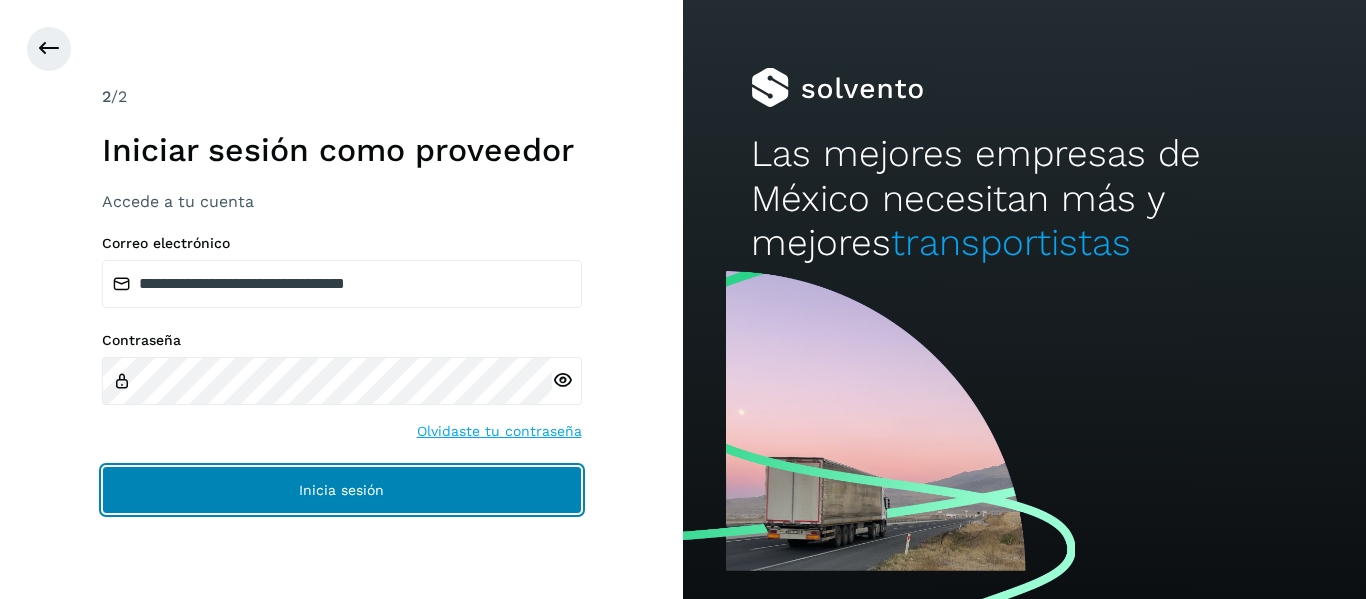 click on "Inicia sesión" at bounding box center [342, 490] 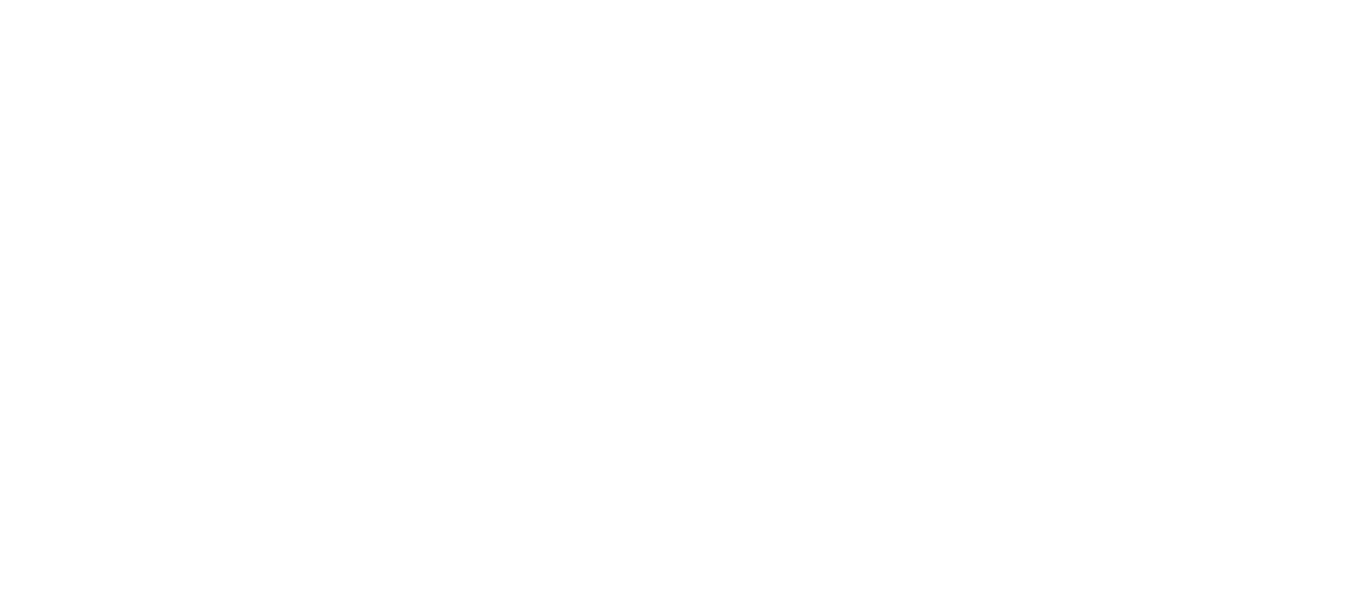 scroll, scrollTop: 0, scrollLeft: 0, axis: both 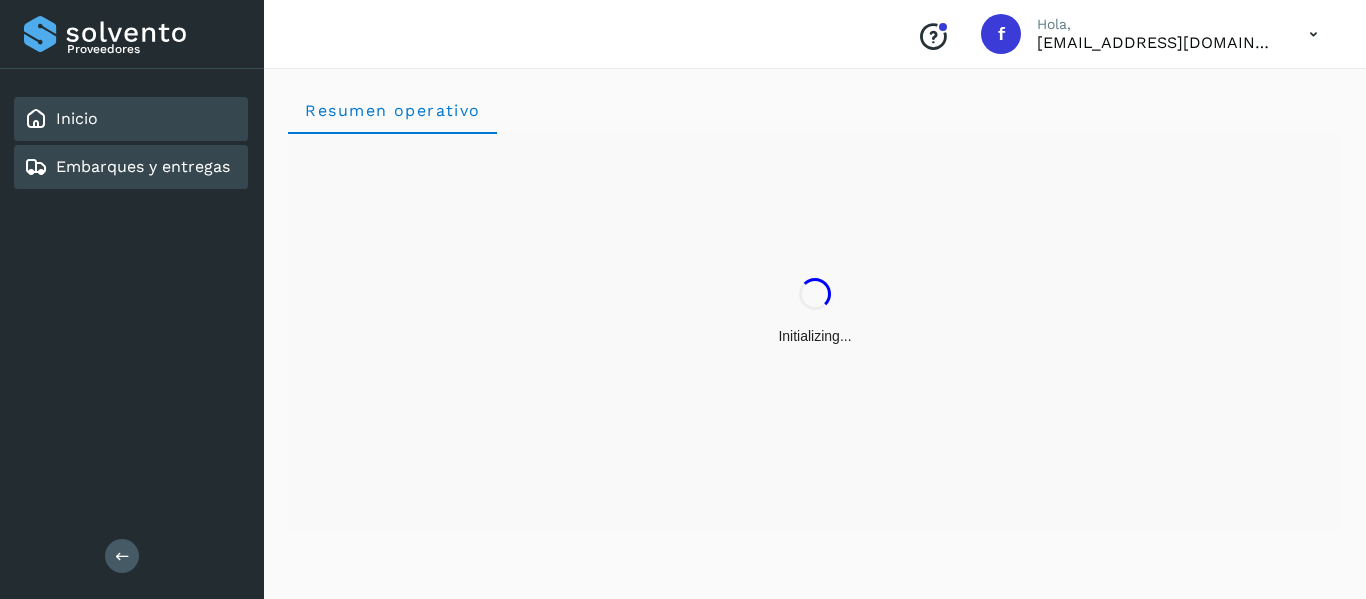 click on "Embarques y entregas" at bounding box center (143, 166) 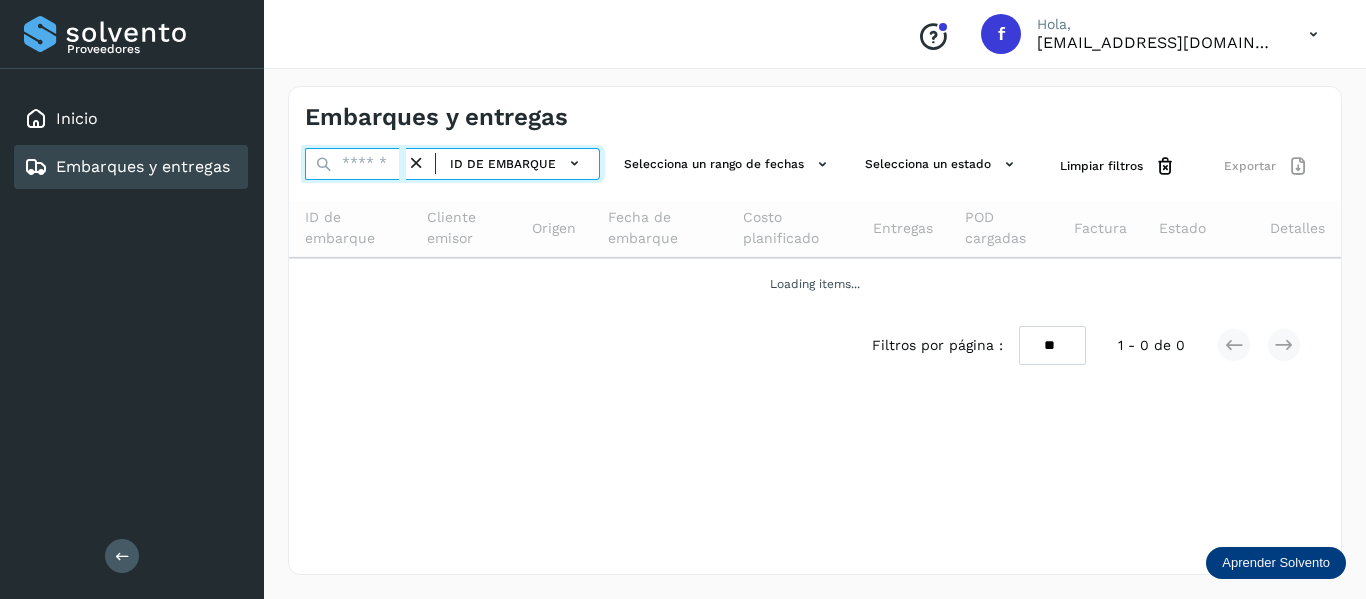 click at bounding box center [355, 164] 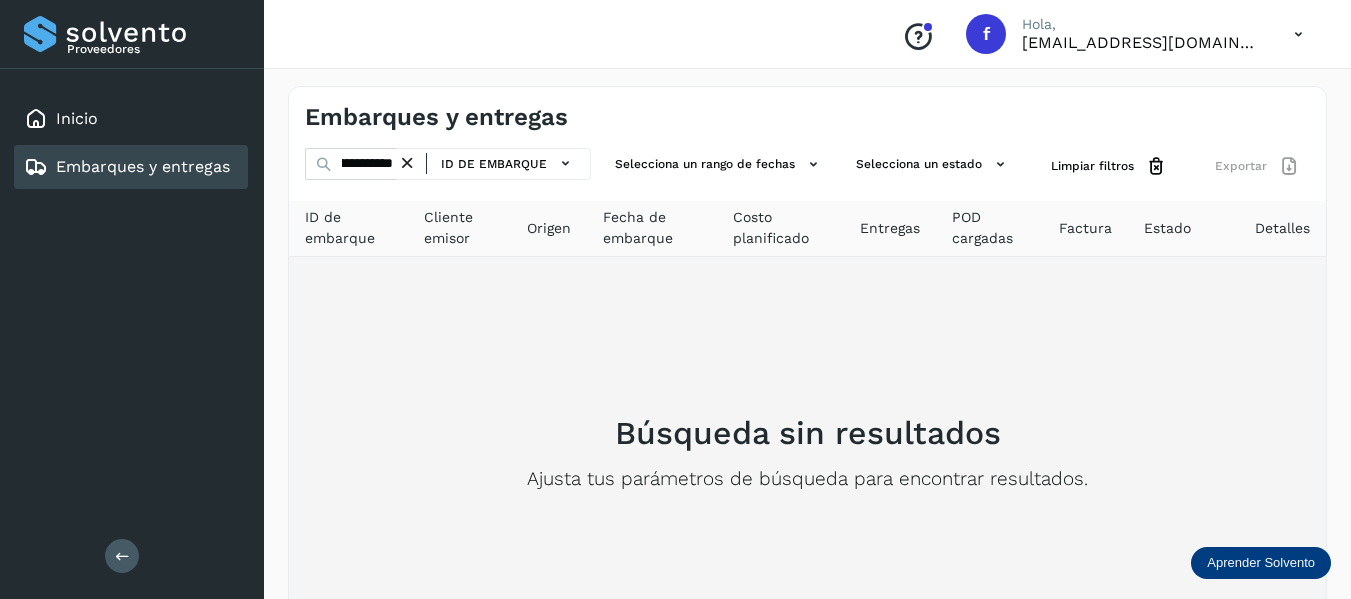 scroll, scrollTop: 0, scrollLeft: 0, axis: both 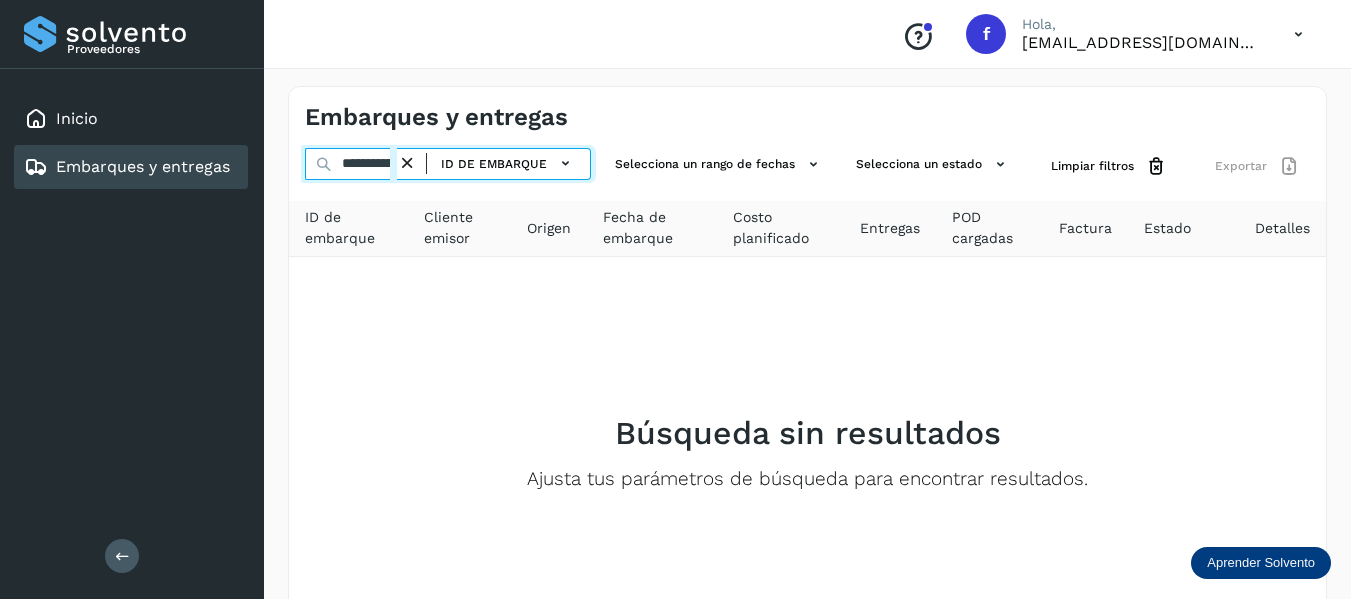 click on "**********" at bounding box center (351, 164) 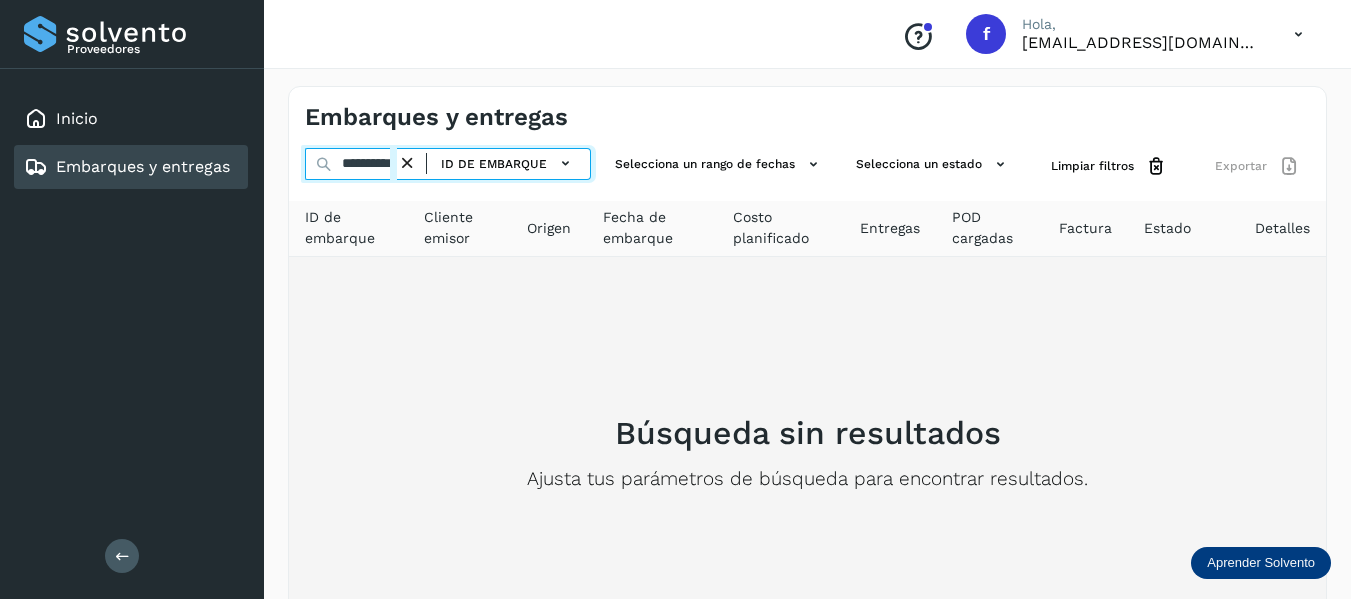 type on "**********" 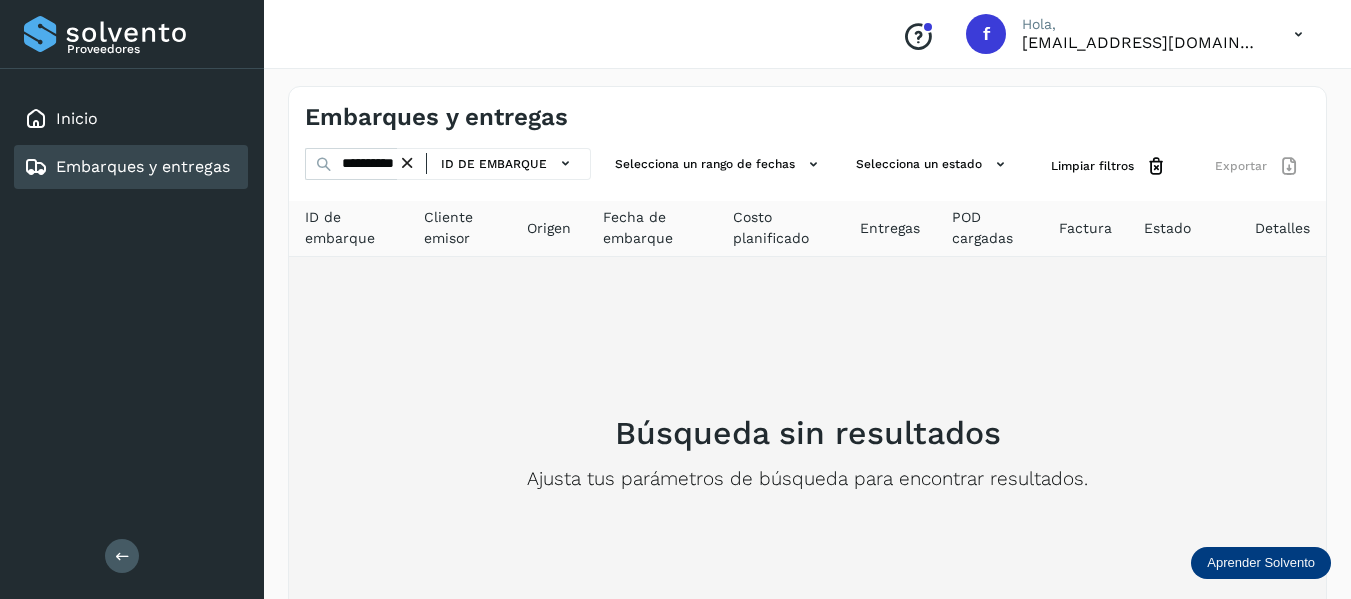 click on "Búsqueda sin resultados Ajusta tus parámetros de búsqueda para encontrar resultados." at bounding box center [807, 452] 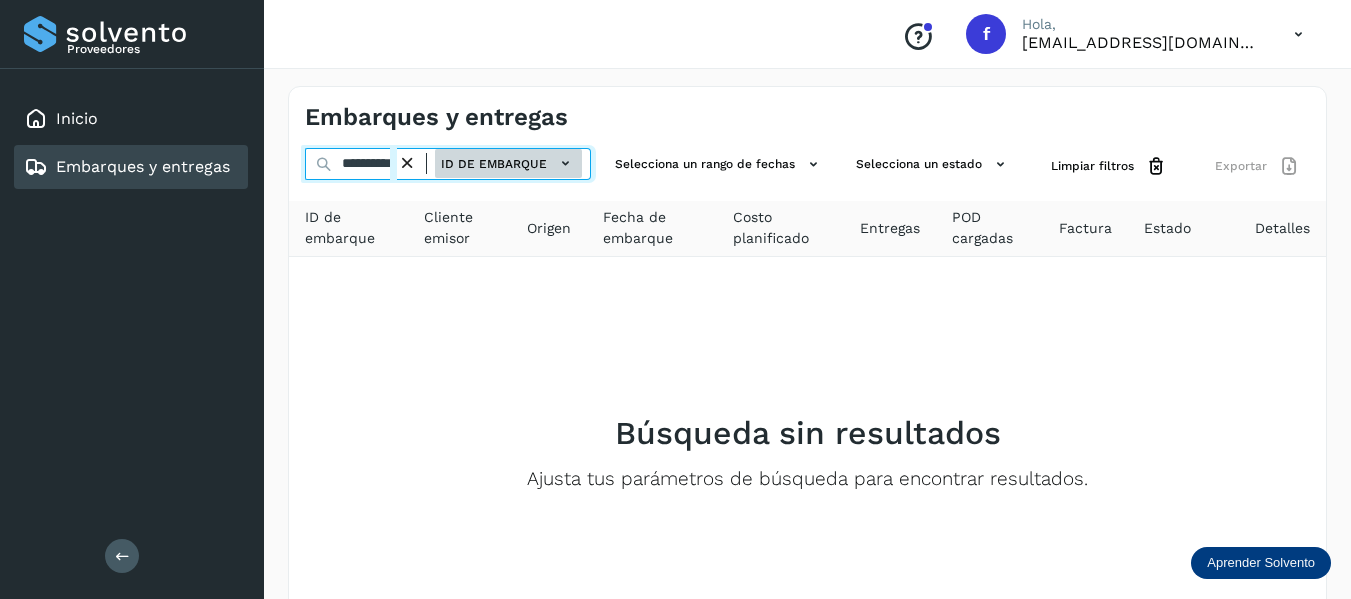 drag, startPoint x: 333, startPoint y: 163, endPoint x: 536, endPoint y: 178, distance: 203.55344 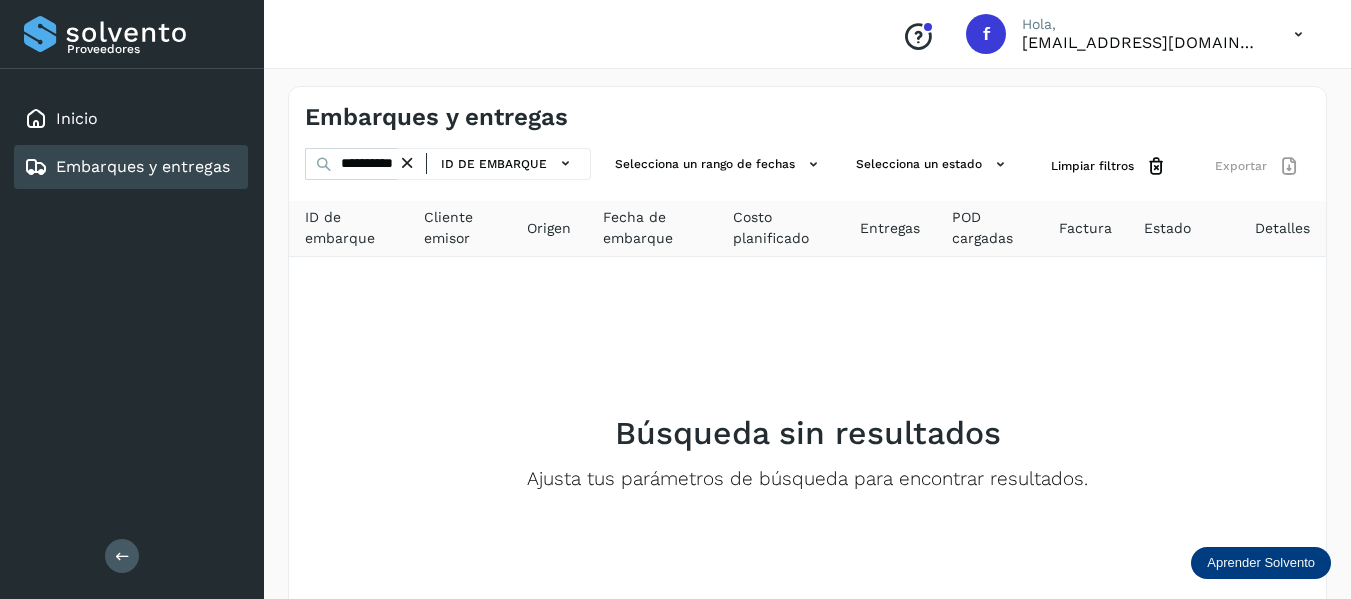 click on "Embarques y entregas" at bounding box center [143, 166] 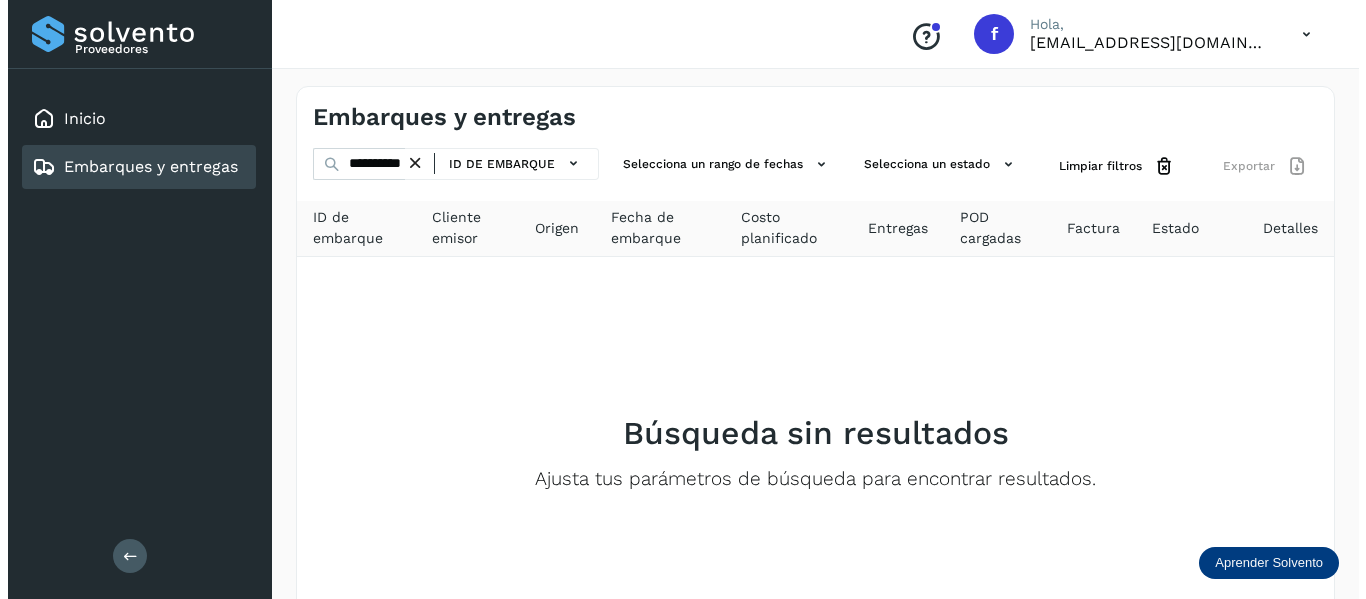 scroll, scrollTop: 0, scrollLeft: 0, axis: both 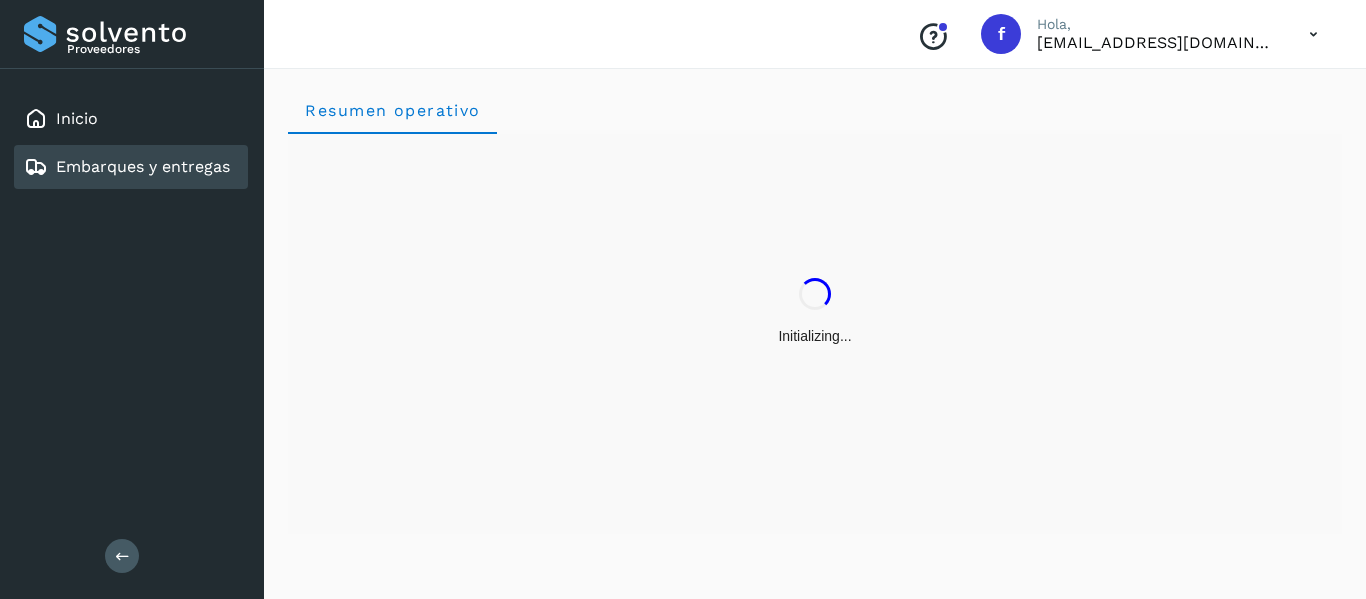 click on "Embarques y entregas" at bounding box center [143, 166] 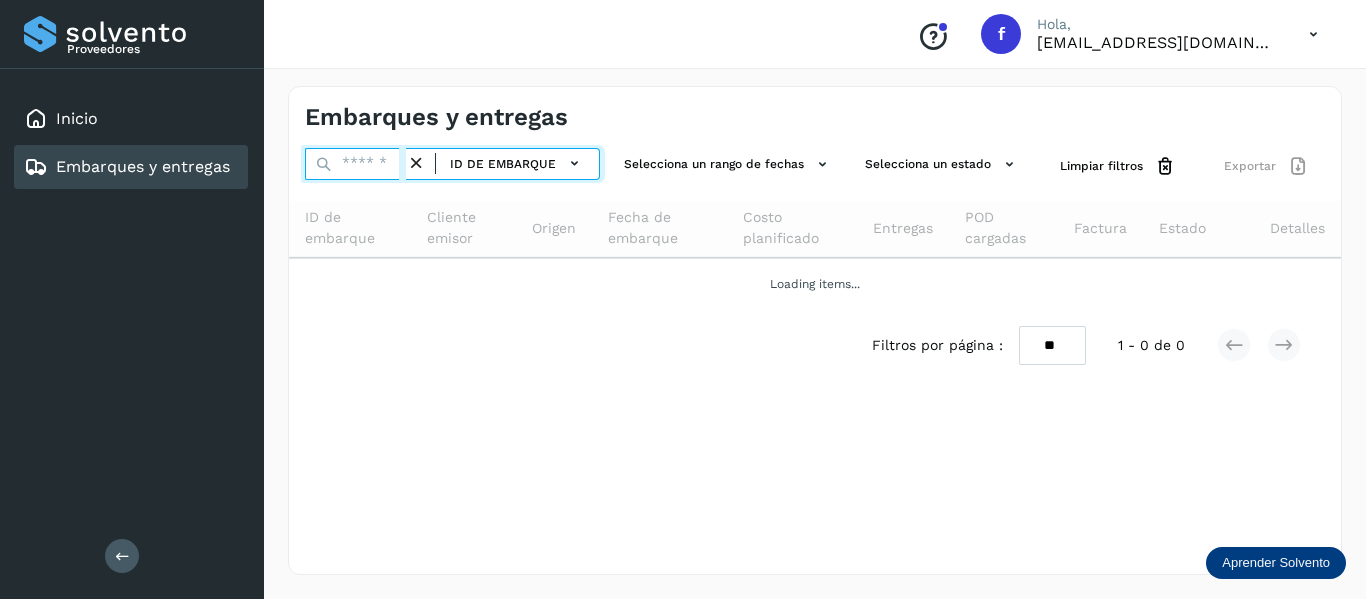 click at bounding box center (355, 164) 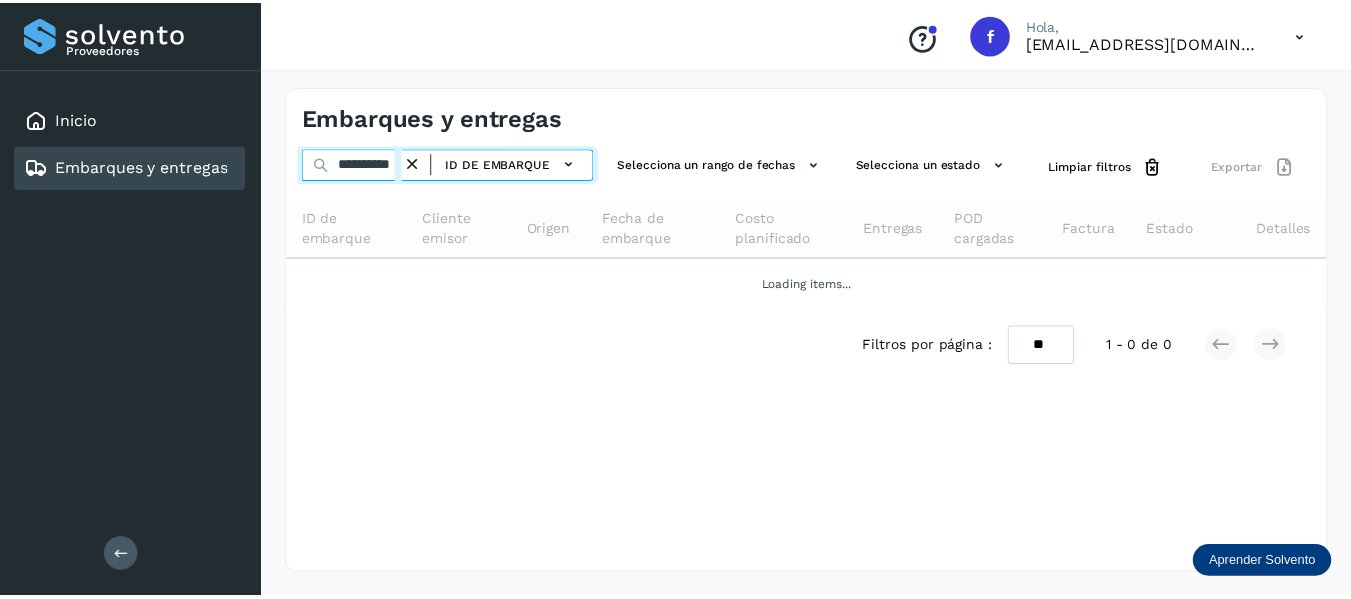 scroll, scrollTop: 0, scrollLeft: 18, axis: horizontal 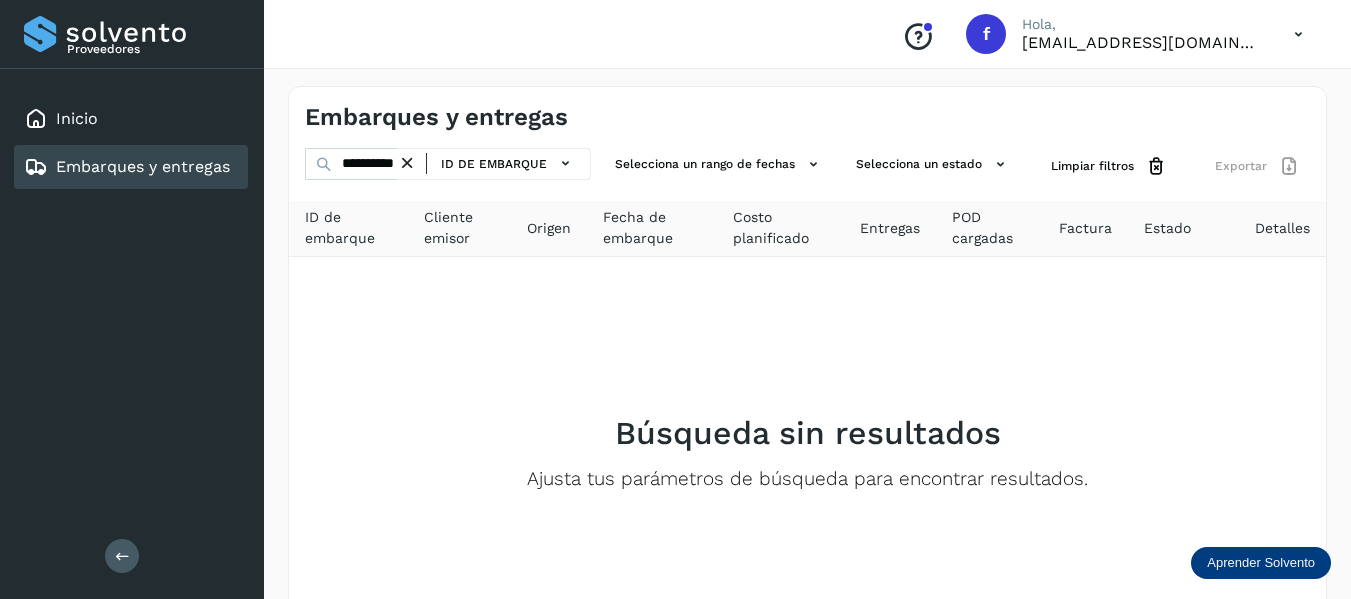 click on "Embarques y entregas" at bounding box center (143, 166) 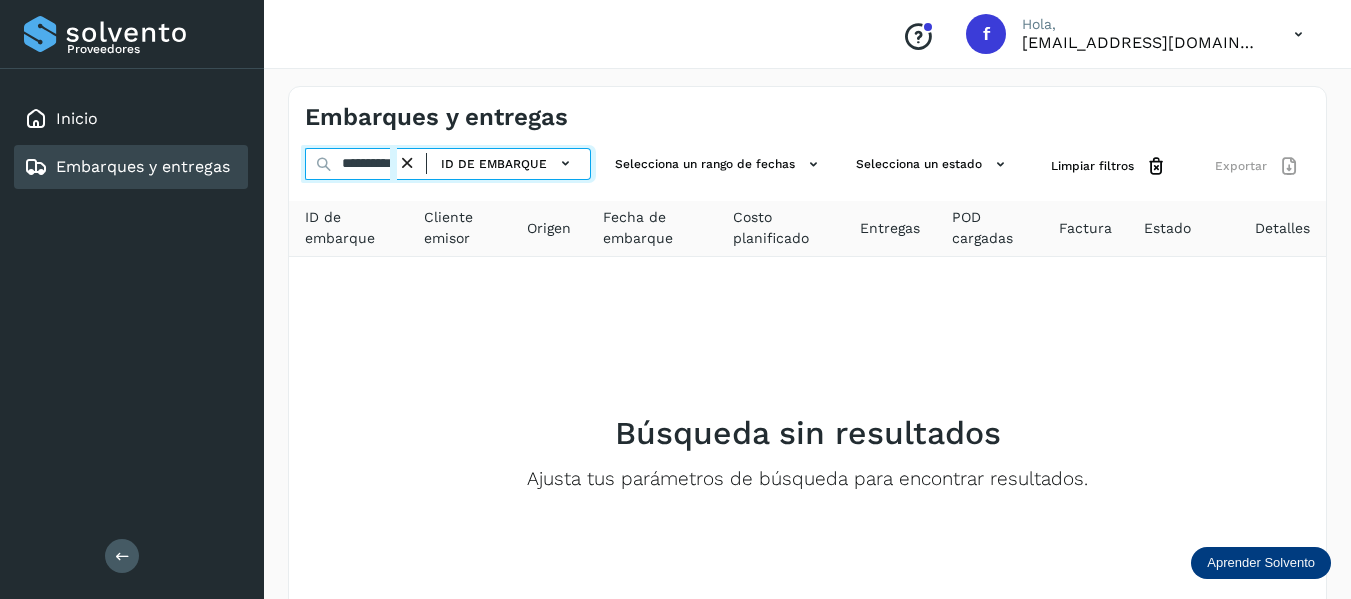 scroll, scrollTop: 0, scrollLeft: 0, axis: both 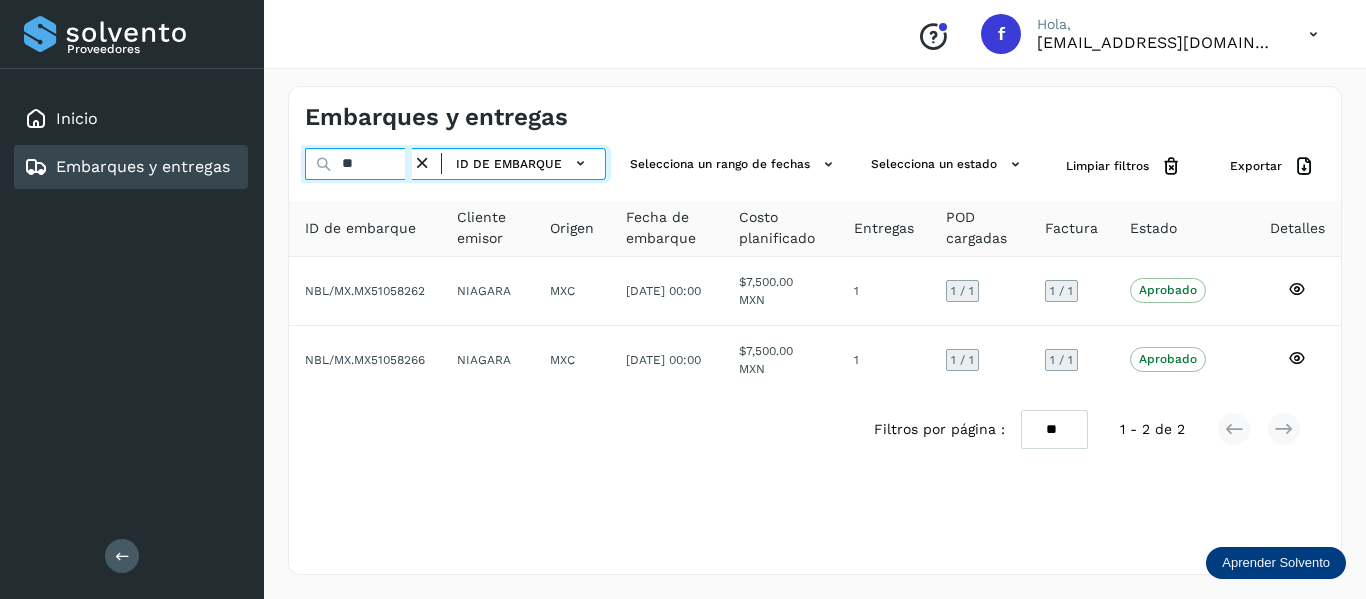 type on "*" 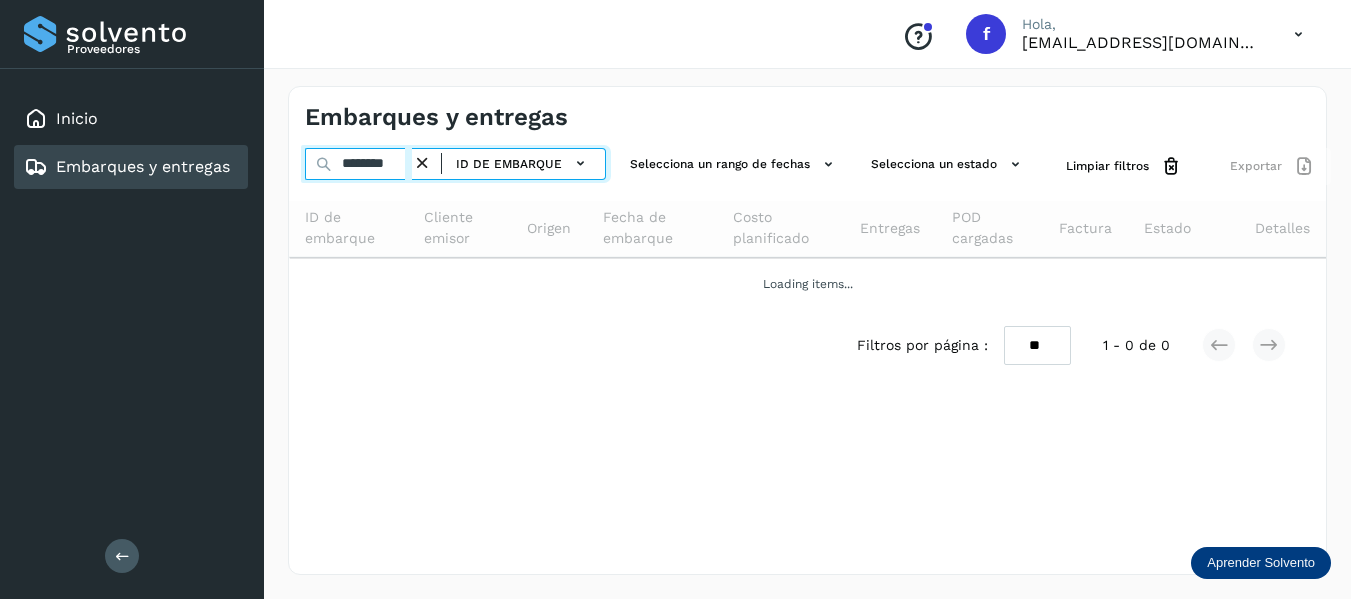 scroll, scrollTop: 0, scrollLeft: 0, axis: both 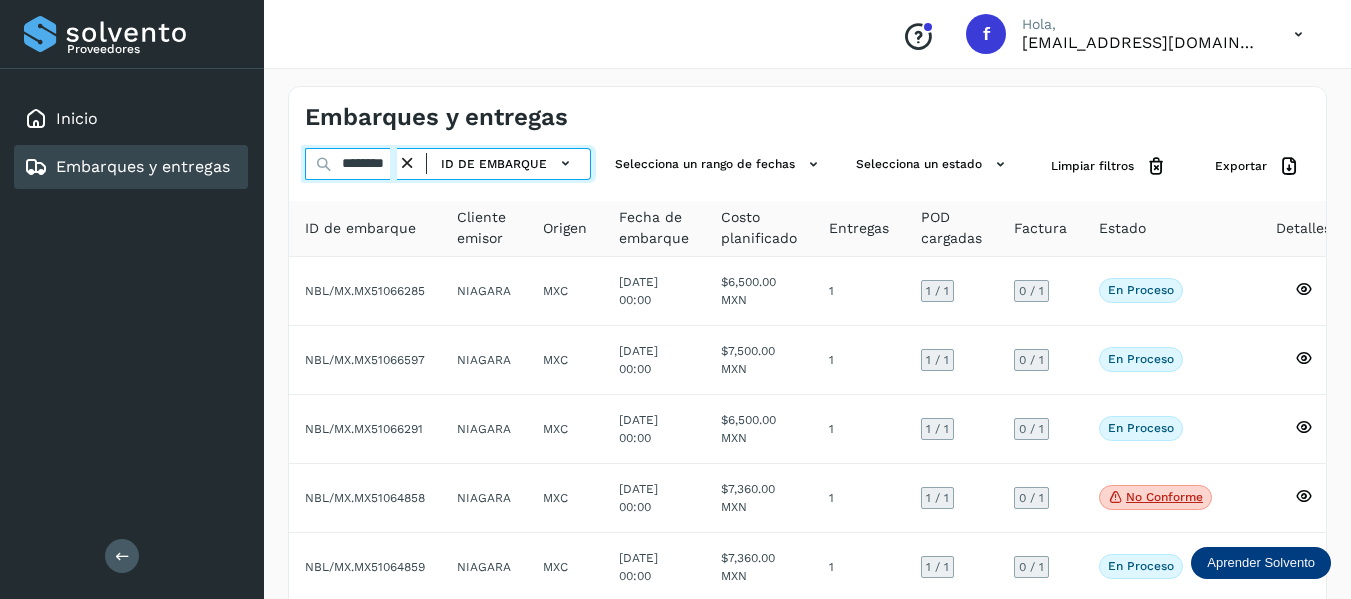click on "********" at bounding box center [351, 164] 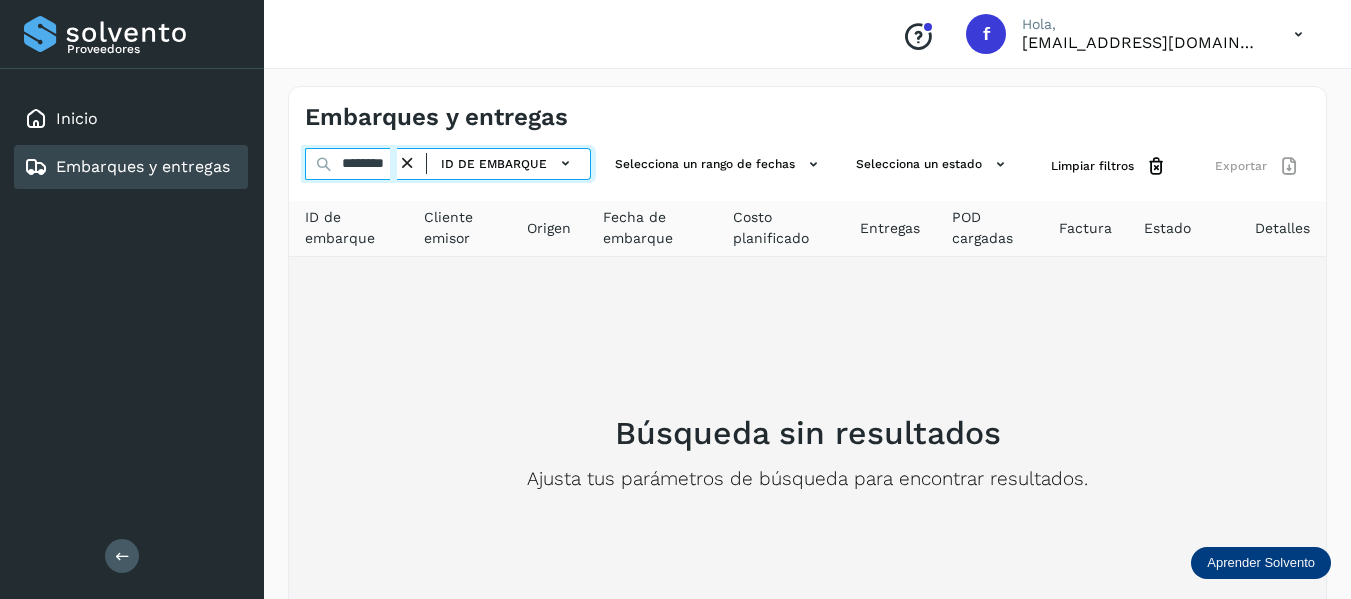 type on "********" 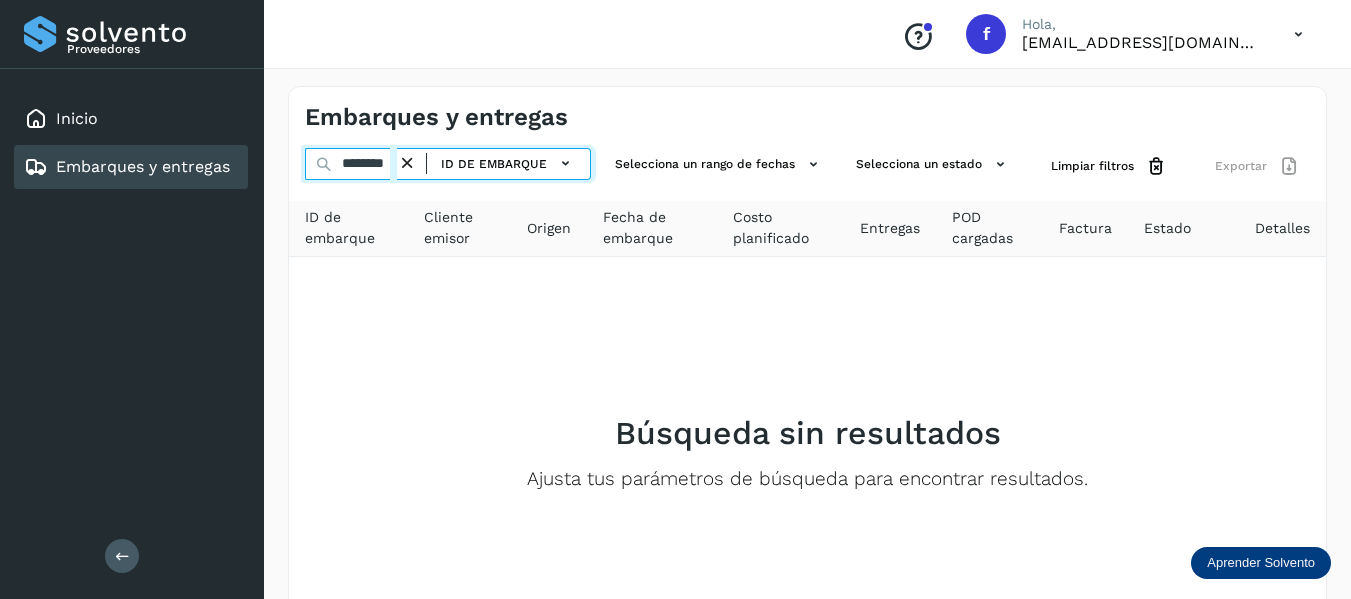 click on "********" at bounding box center (351, 164) 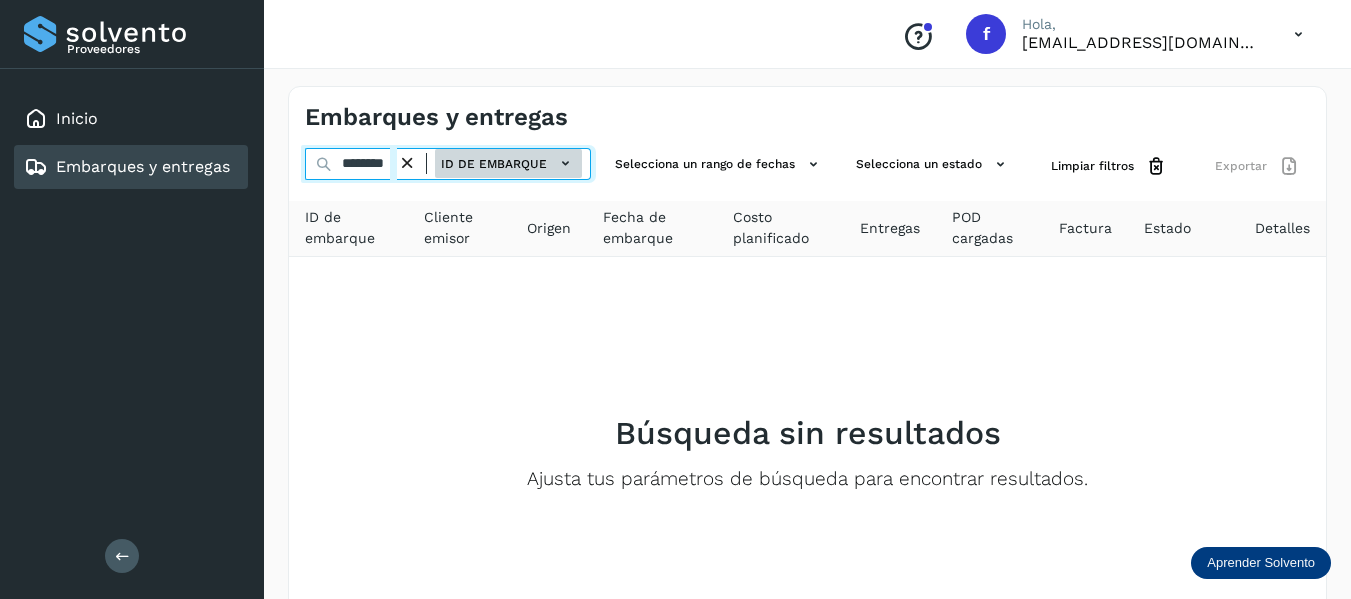 drag, startPoint x: 342, startPoint y: 159, endPoint x: 529, endPoint y: 157, distance: 187.0107 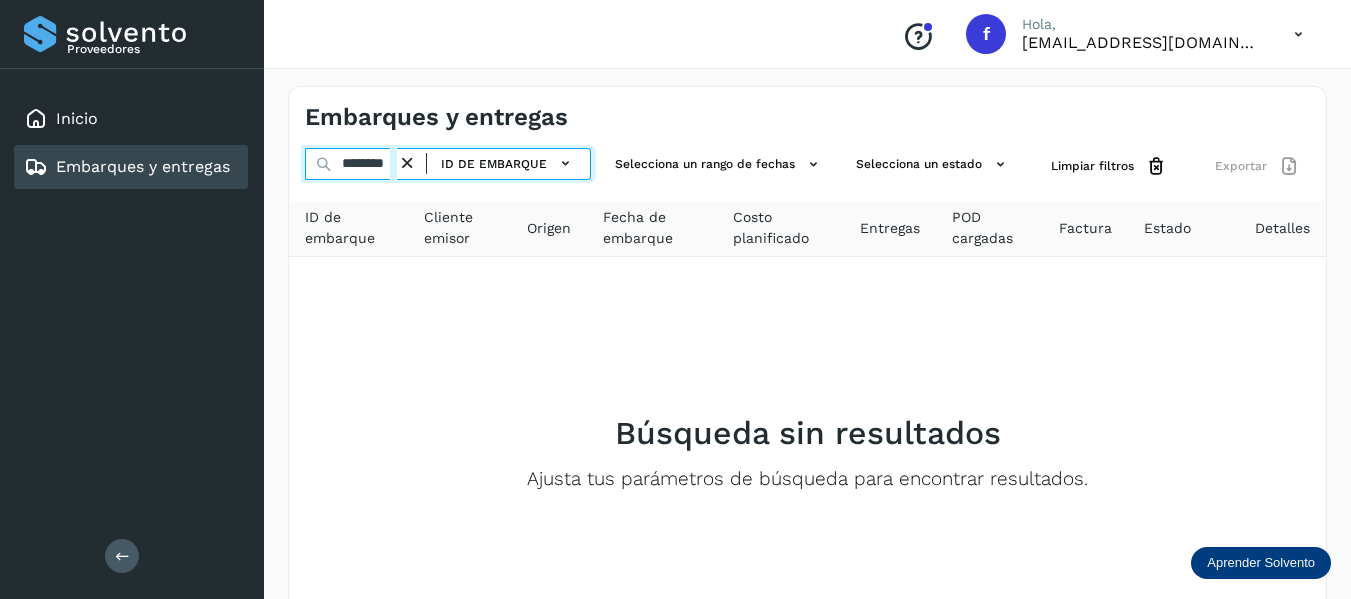 click on "********" at bounding box center [351, 164] 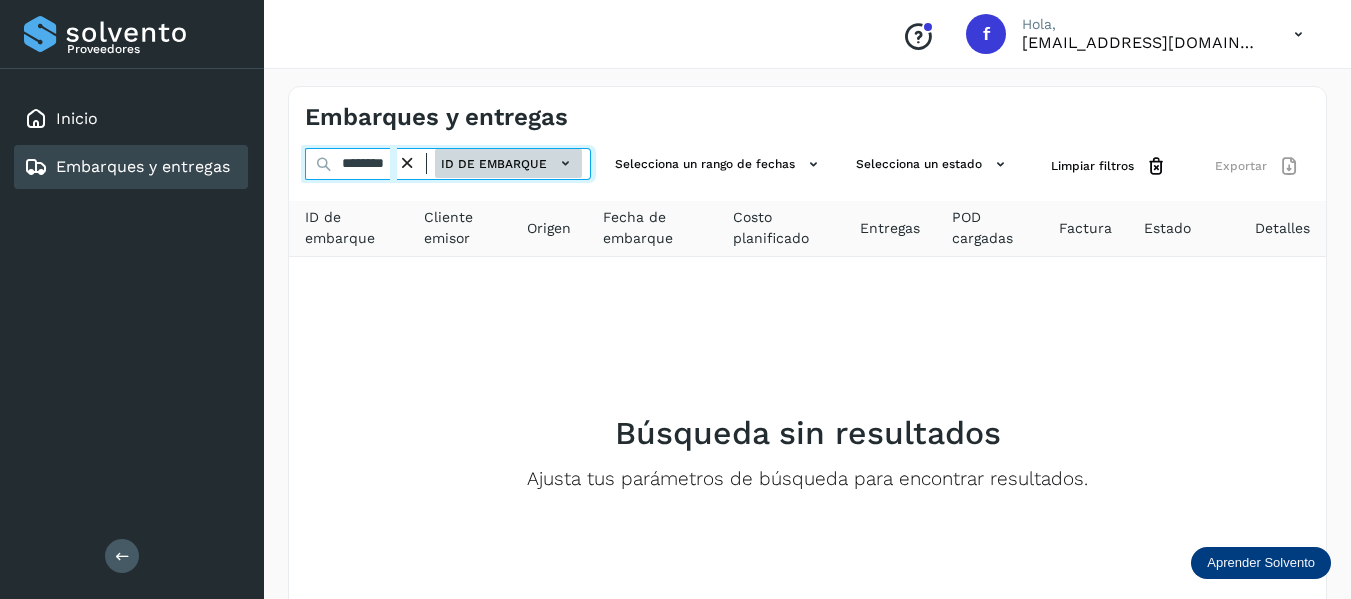 drag, startPoint x: 341, startPoint y: 158, endPoint x: 474, endPoint y: 177, distance: 134.3503 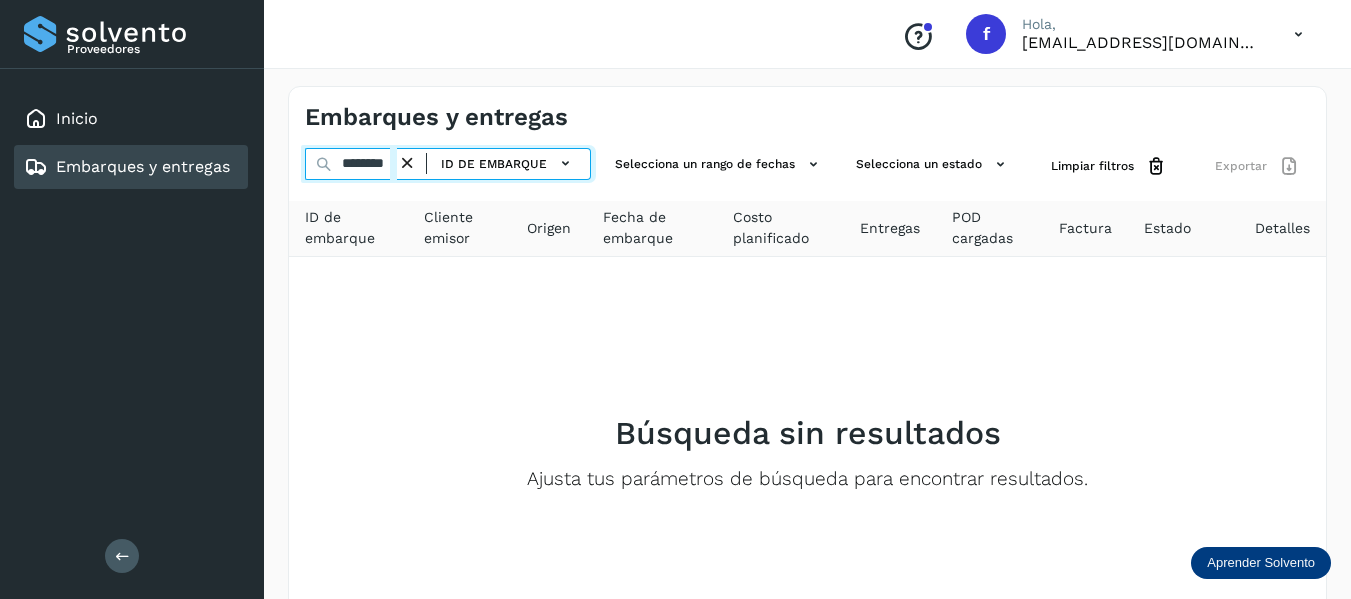 click on "********" at bounding box center (351, 164) 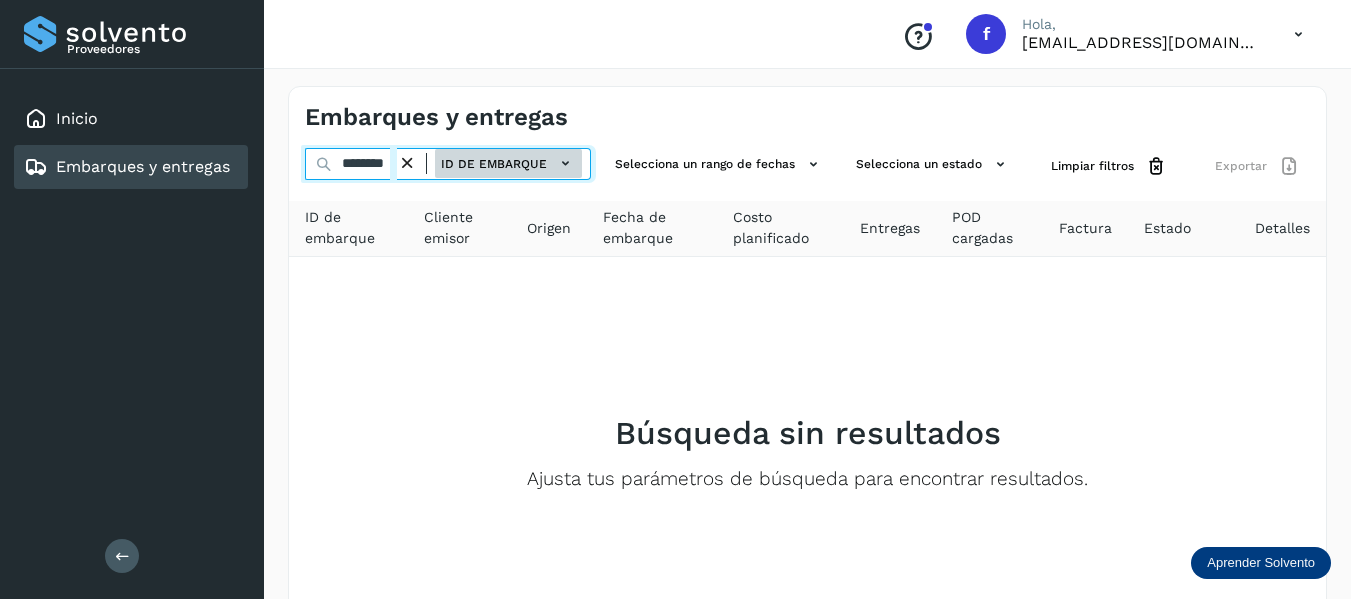 scroll, scrollTop: 0, scrollLeft: 12, axis: horizontal 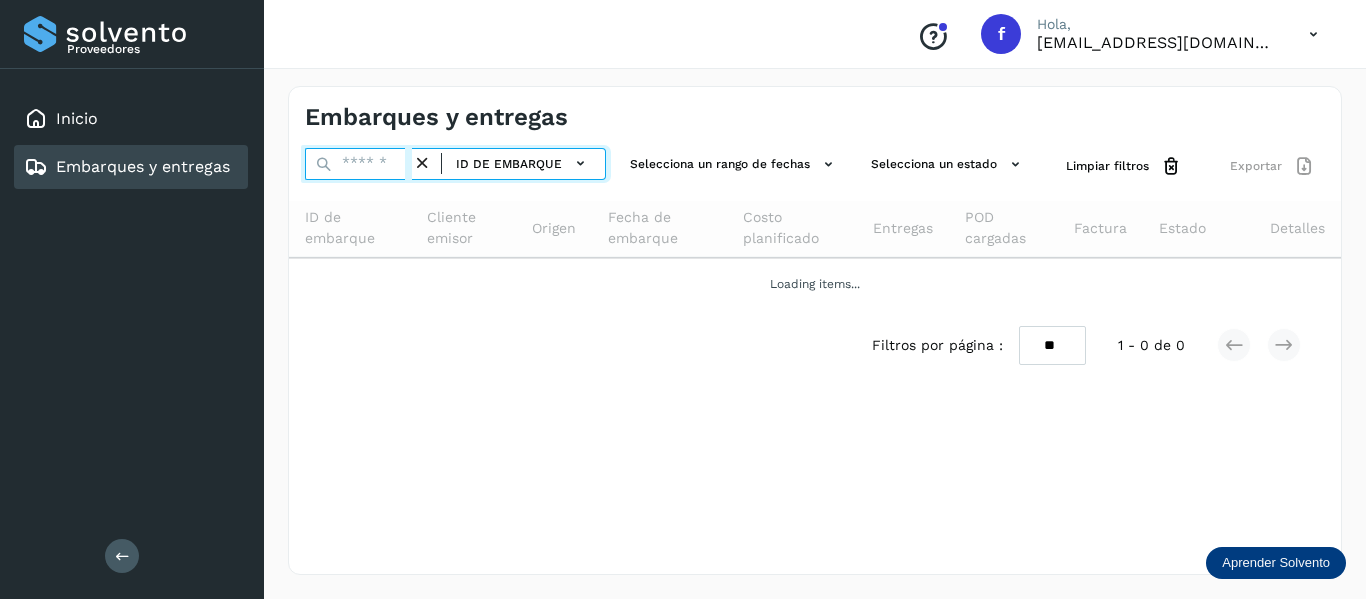 paste on "**********" 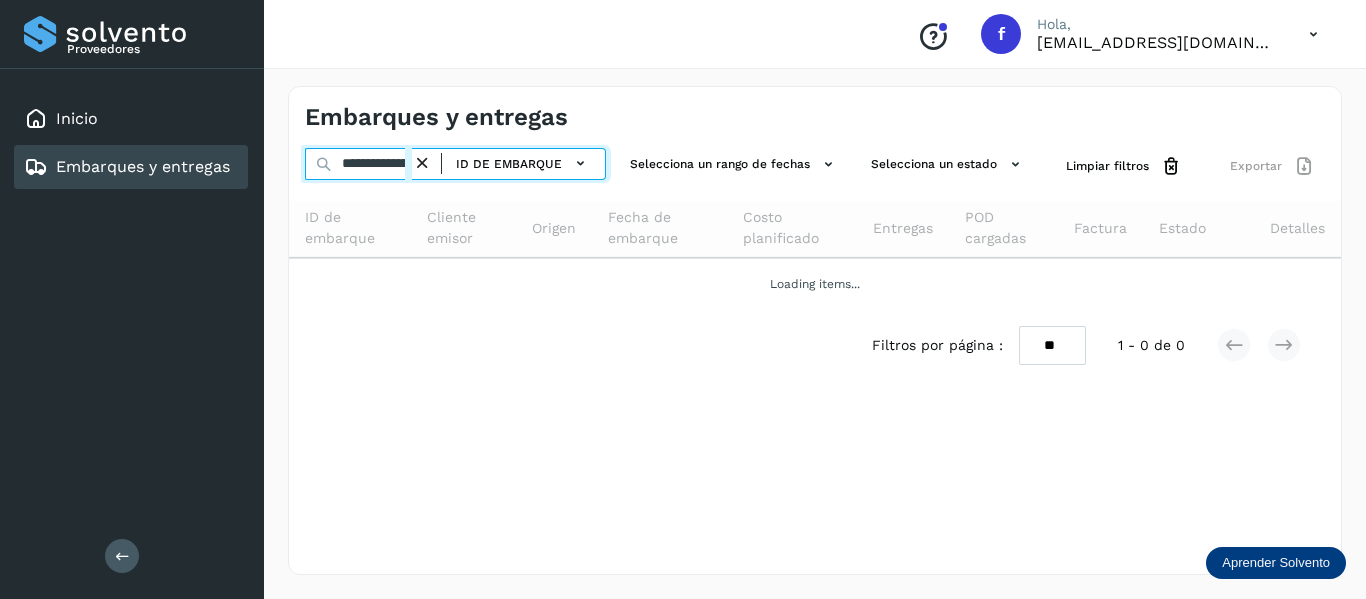 scroll, scrollTop: 0, scrollLeft: 70, axis: horizontal 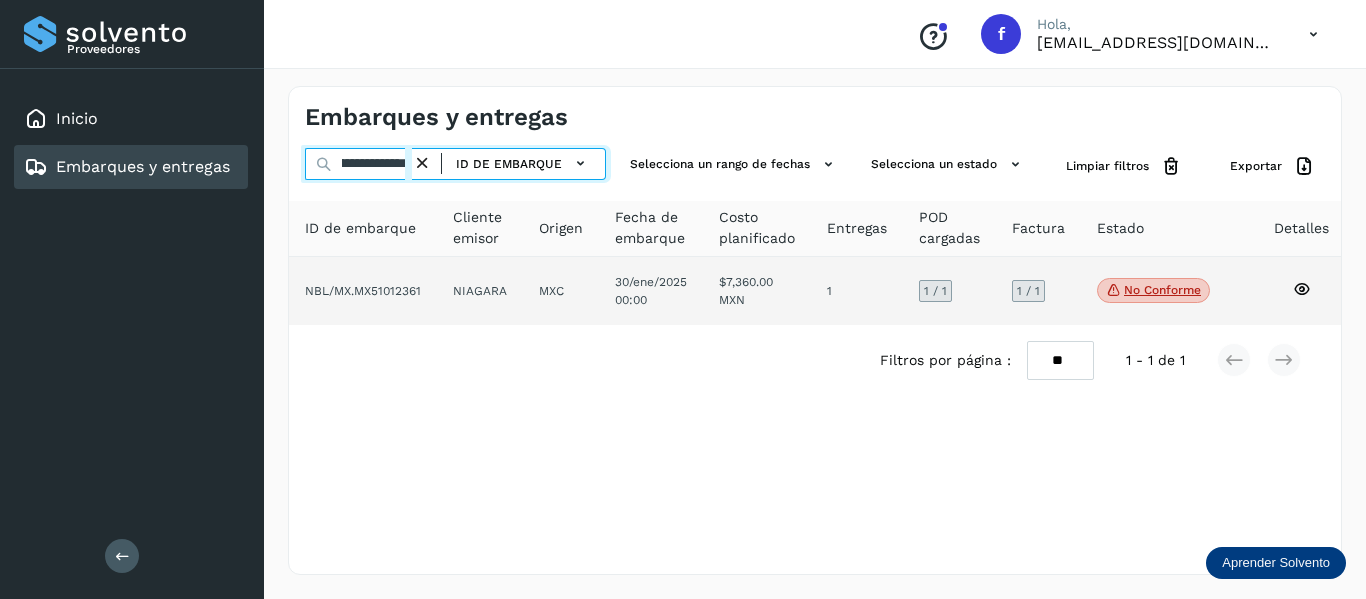 type on "**********" 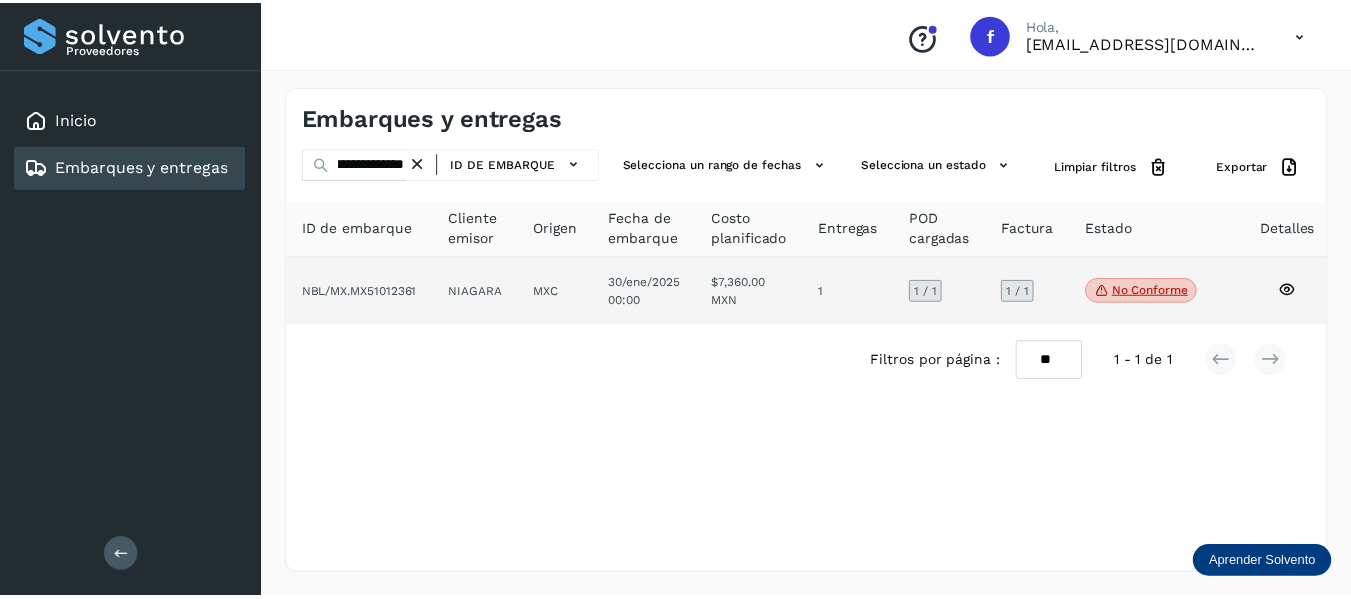 scroll, scrollTop: 0, scrollLeft: 0, axis: both 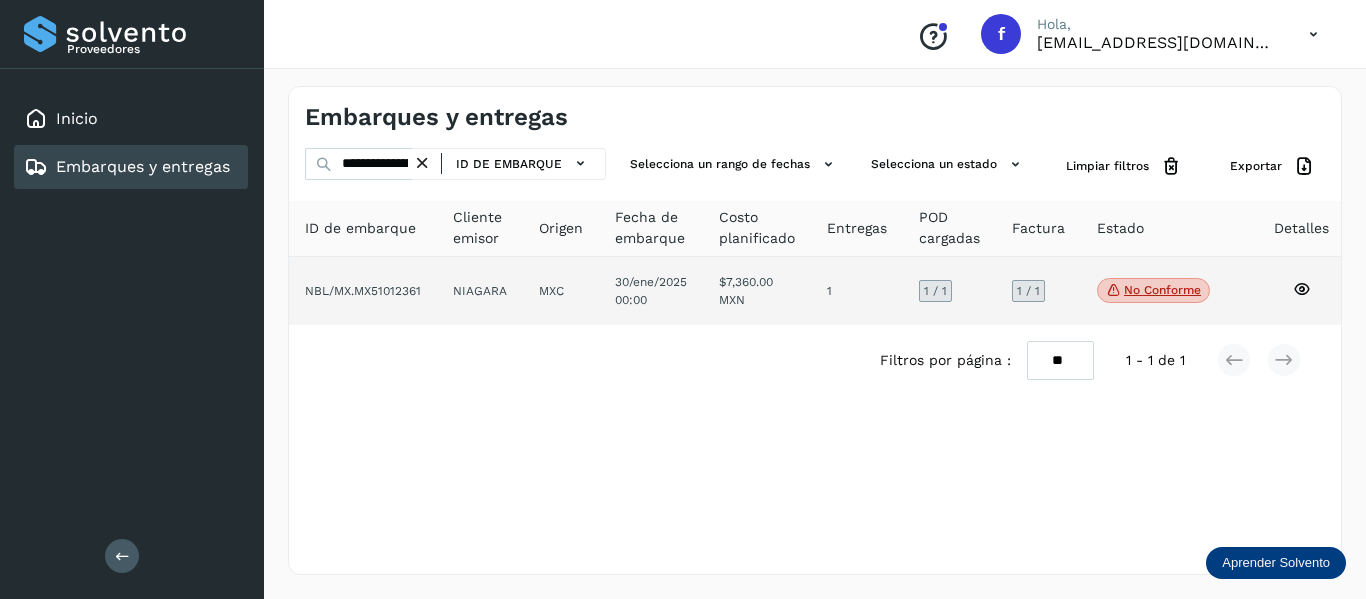 click 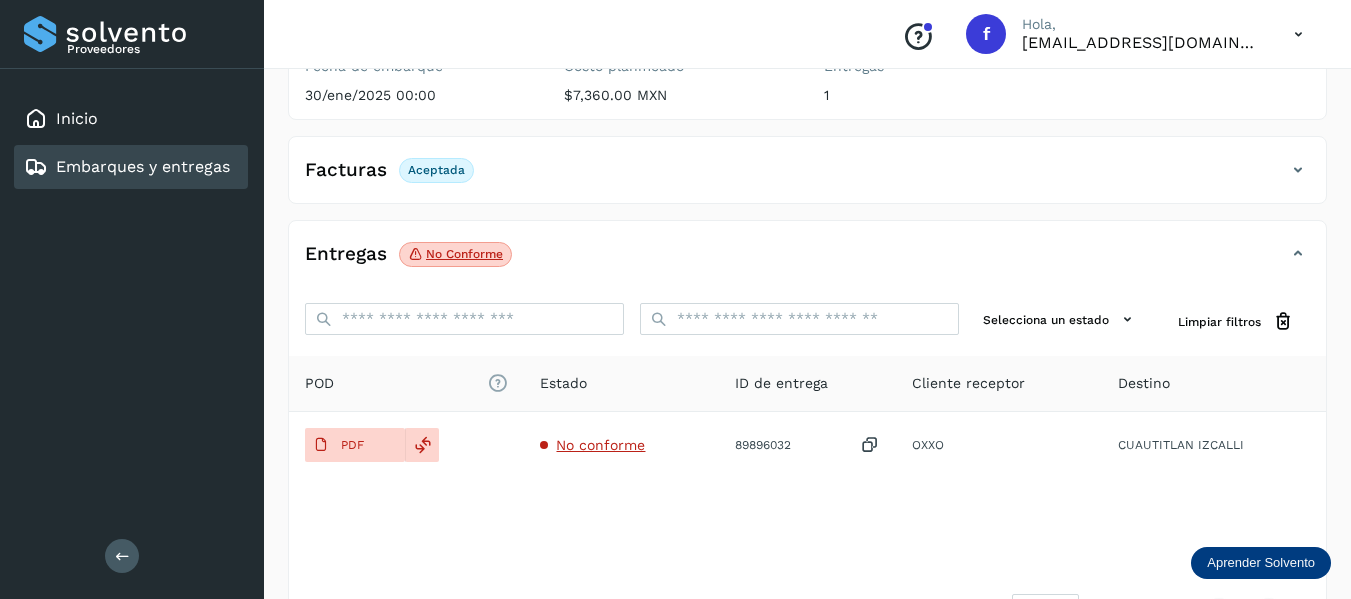 scroll, scrollTop: 348, scrollLeft: 0, axis: vertical 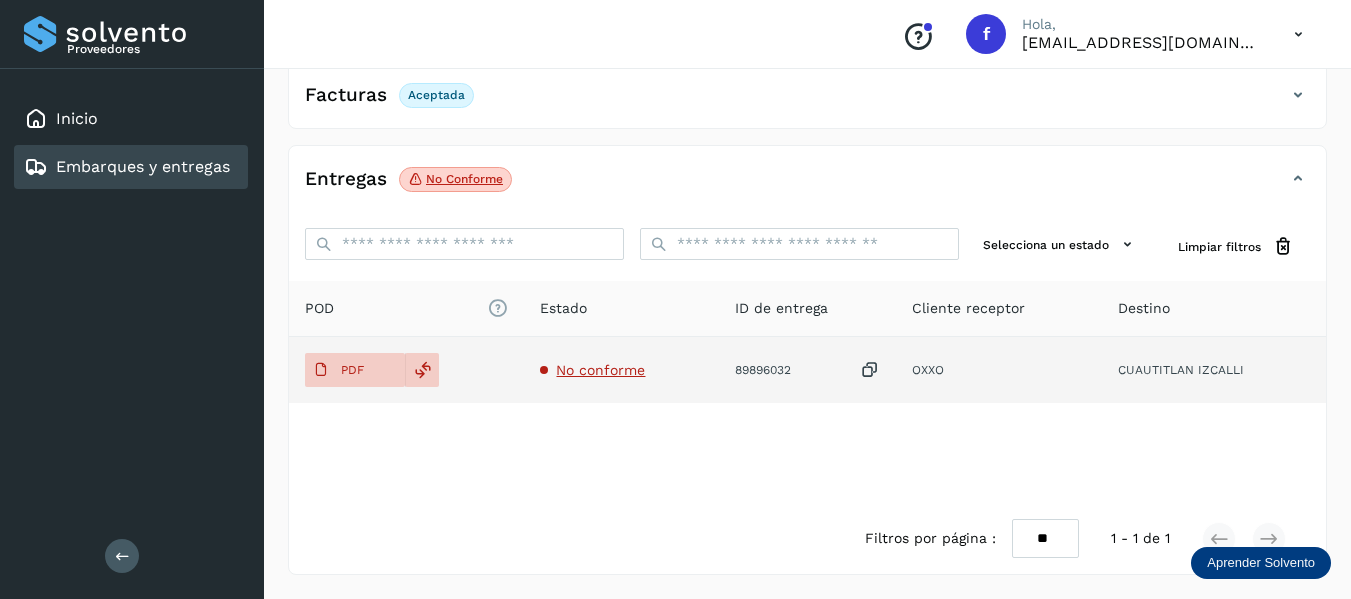 click on "No conforme" at bounding box center (600, 370) 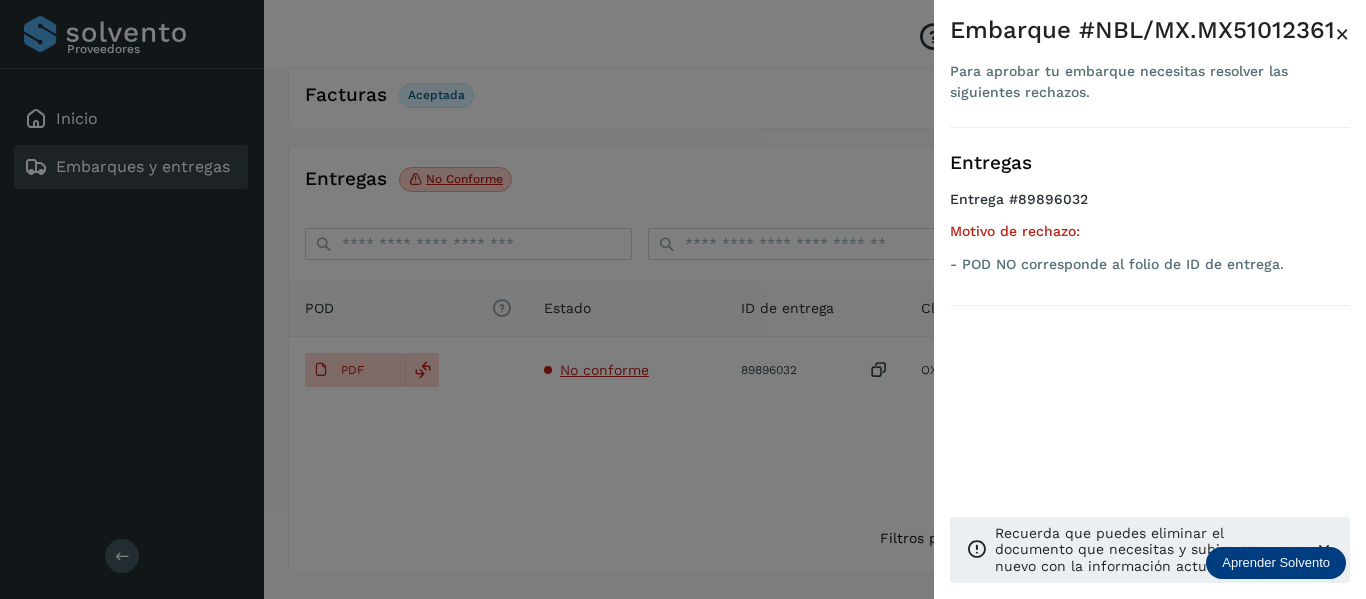 click at bounding box center [683, 299] 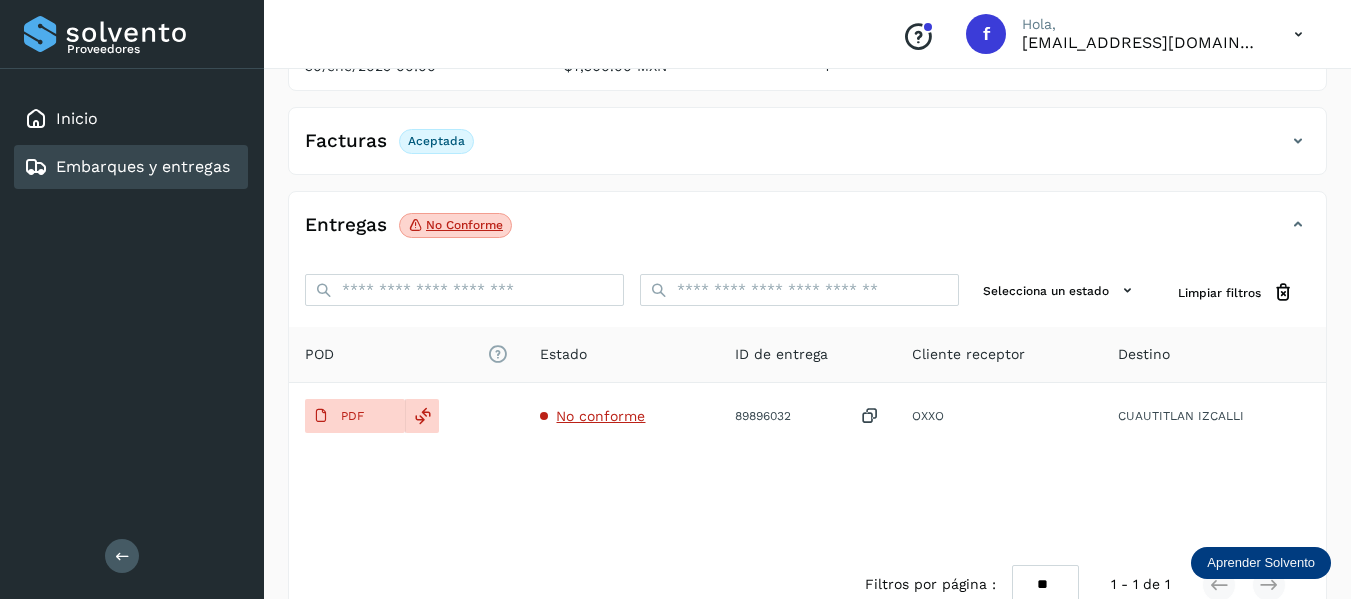 scroll, scrollTop: 348, scrollLeft: 0, axis: vertical 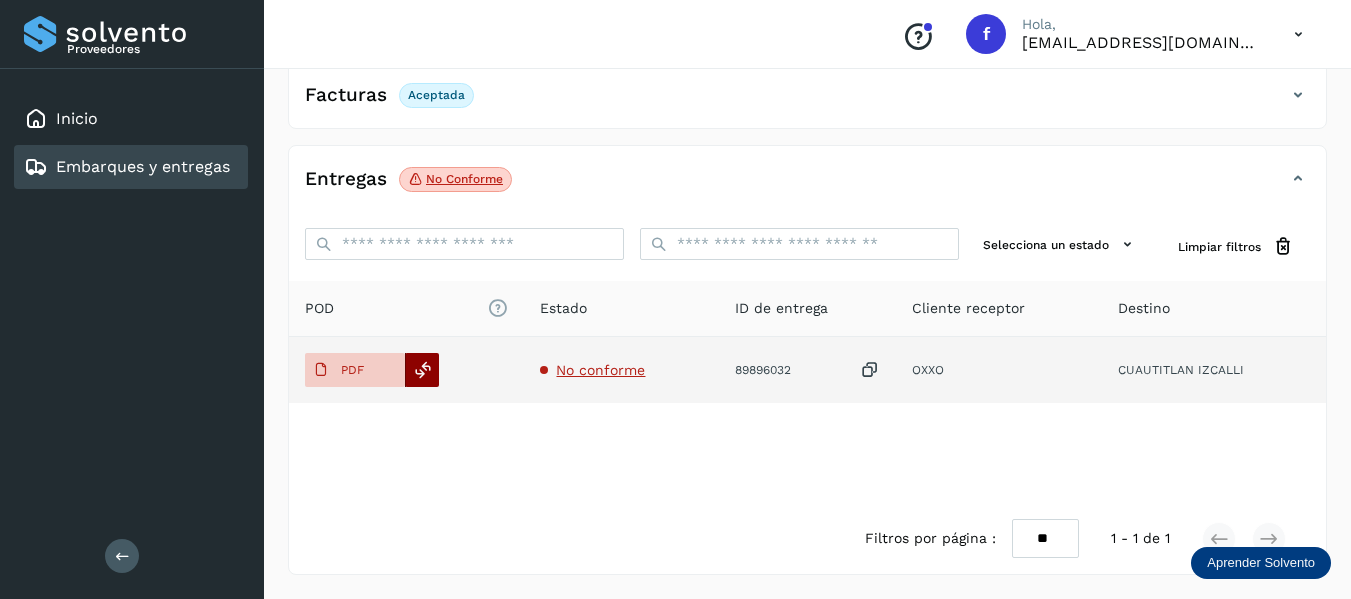 click at bounding box center [423, 370] 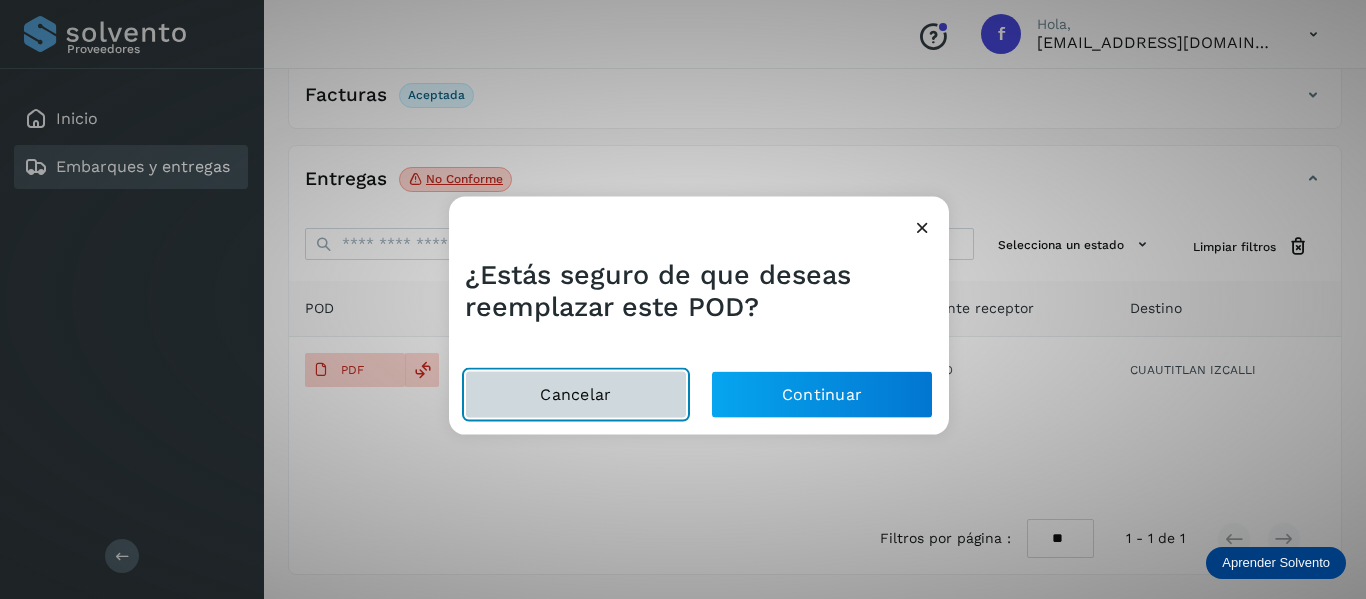 click on "Cancelar" 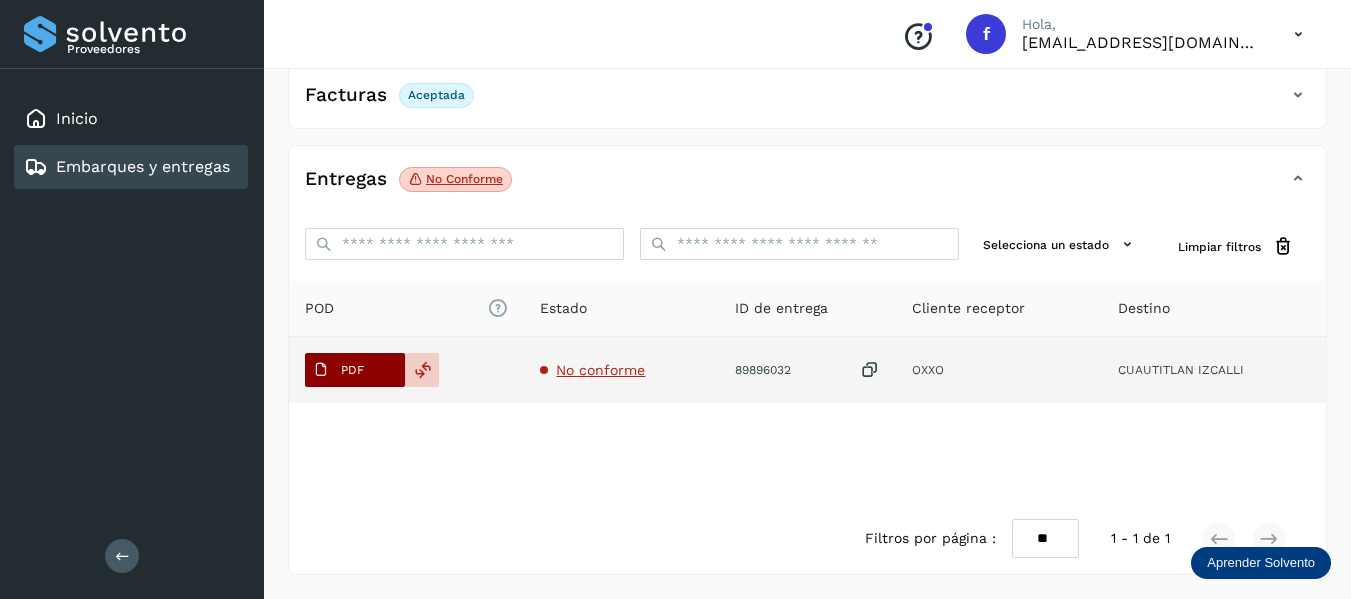 click on "PDF" at bounding box center [338, 370] 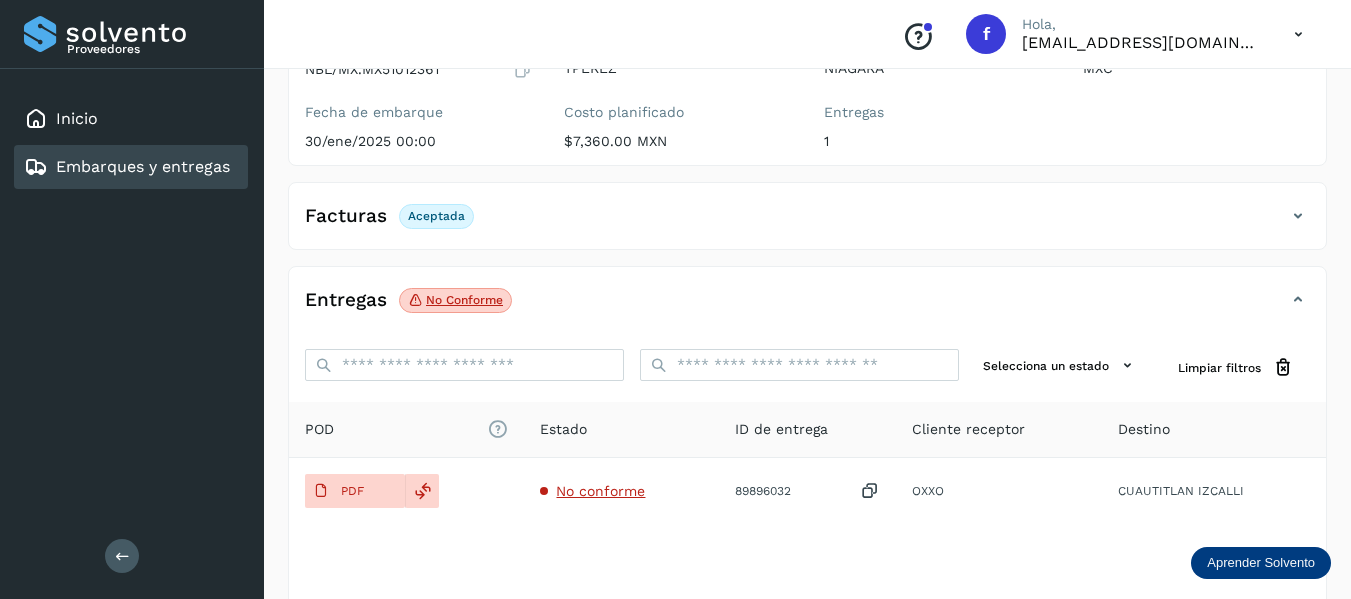 scroll, scrollTop: 248, scrollLeft: 0, axis: vertical 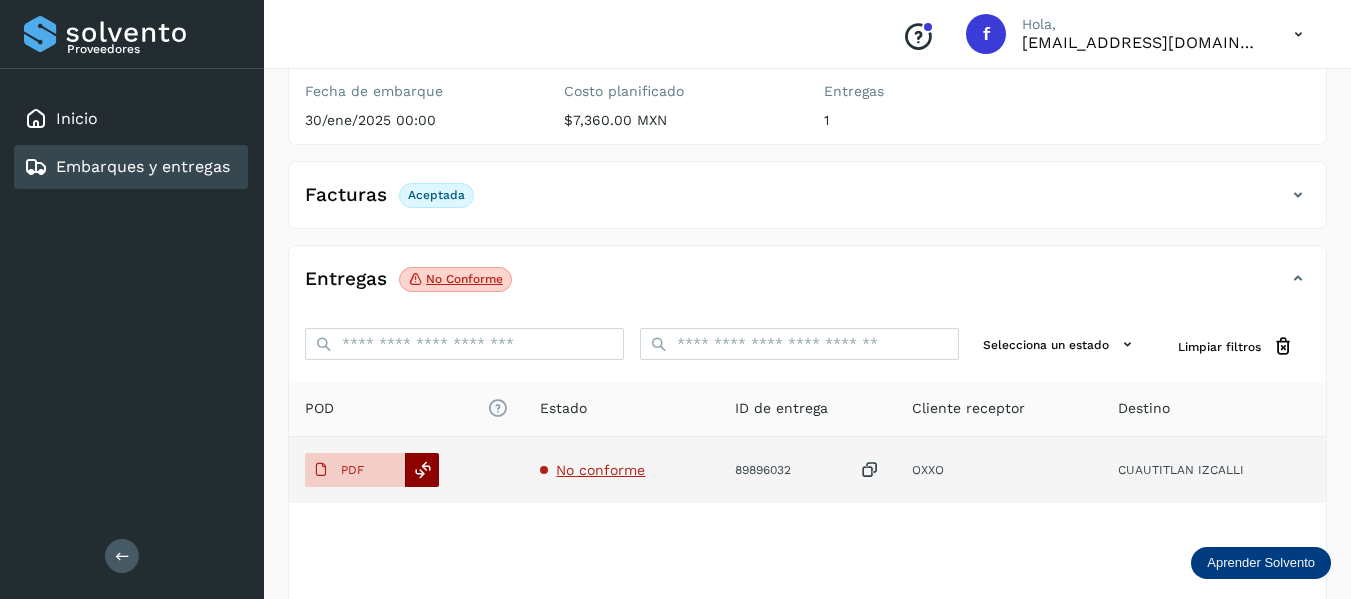 click 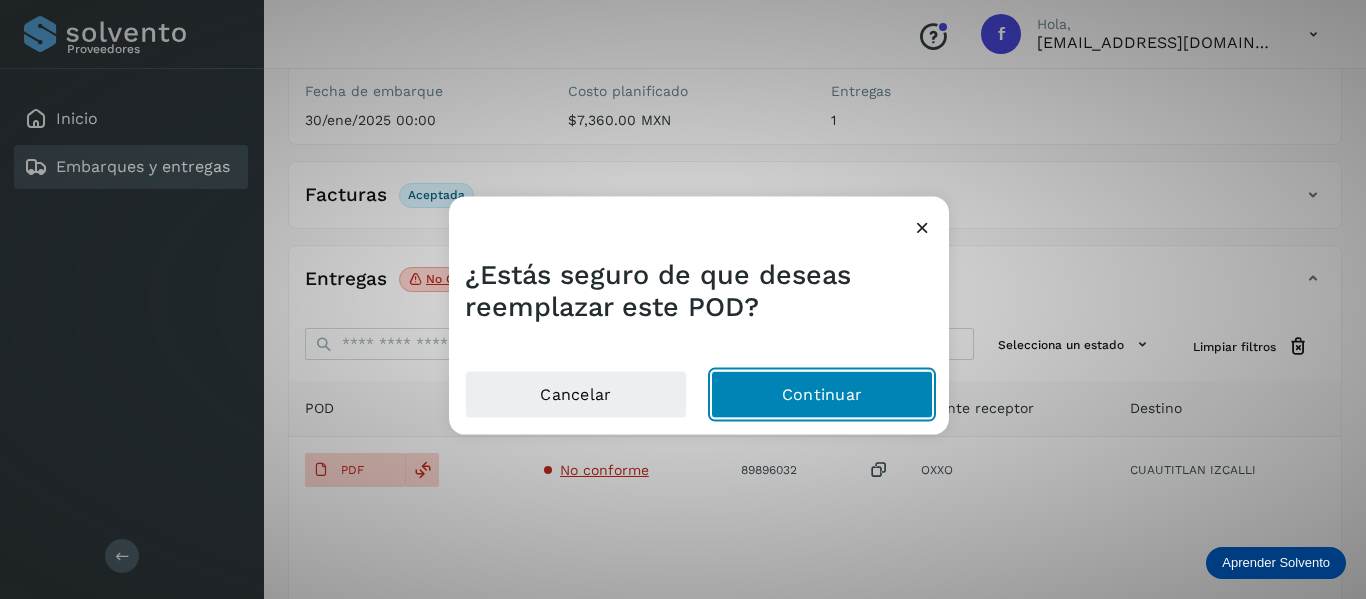 click on "Continuar" 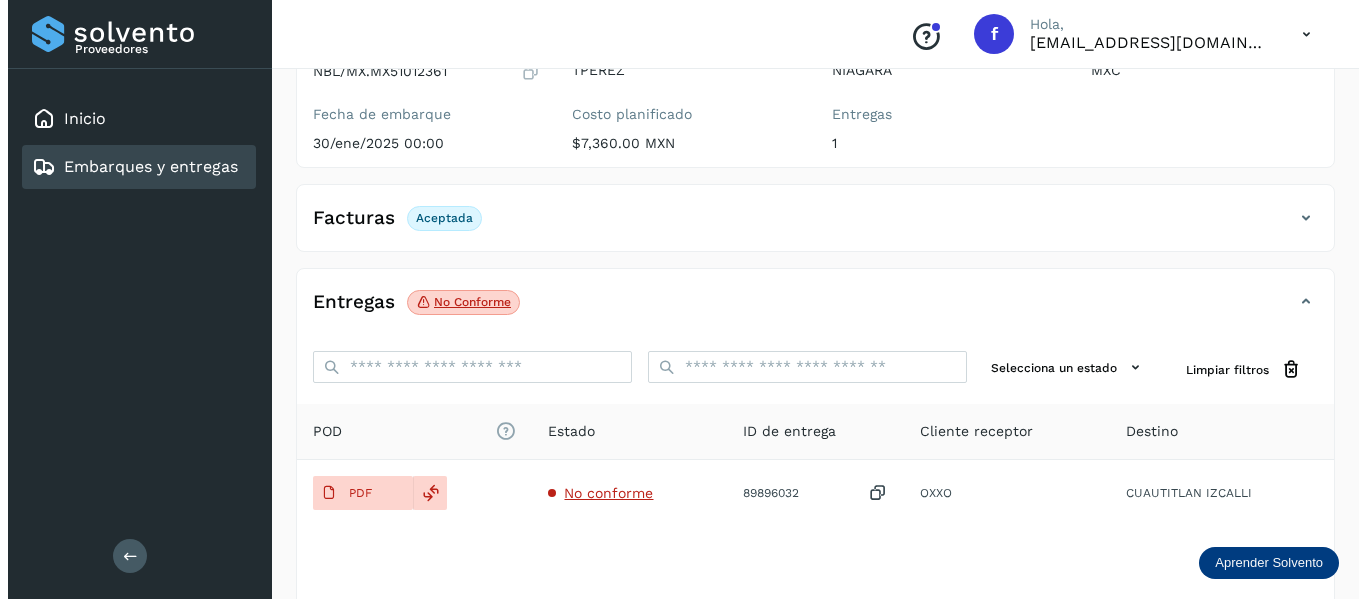 scroll, scrollTop: 0, scrollLeft: 0, axis: both 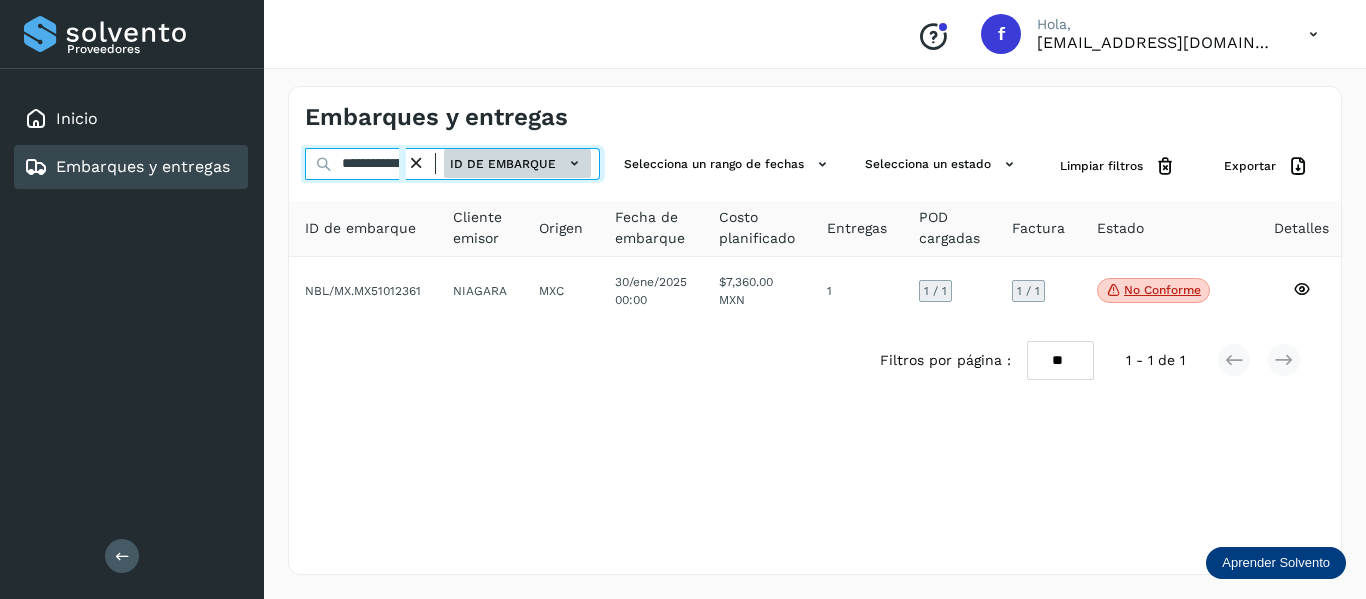 click on "**********" at bounding box center (452, 164) 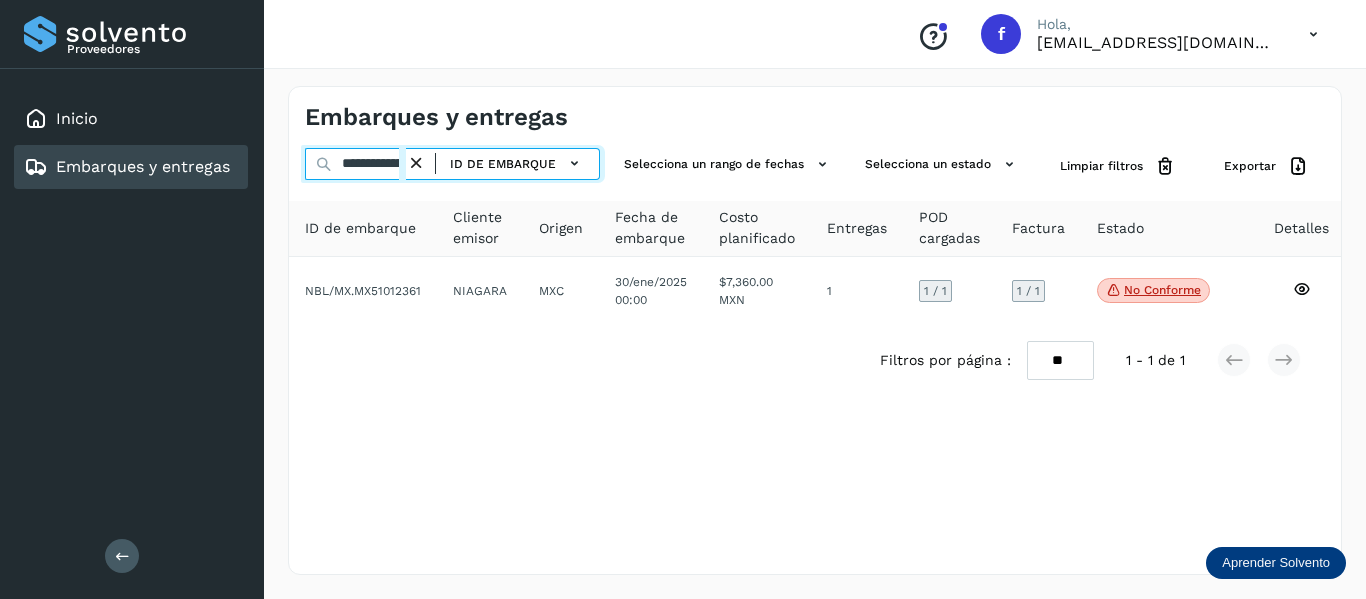 paste 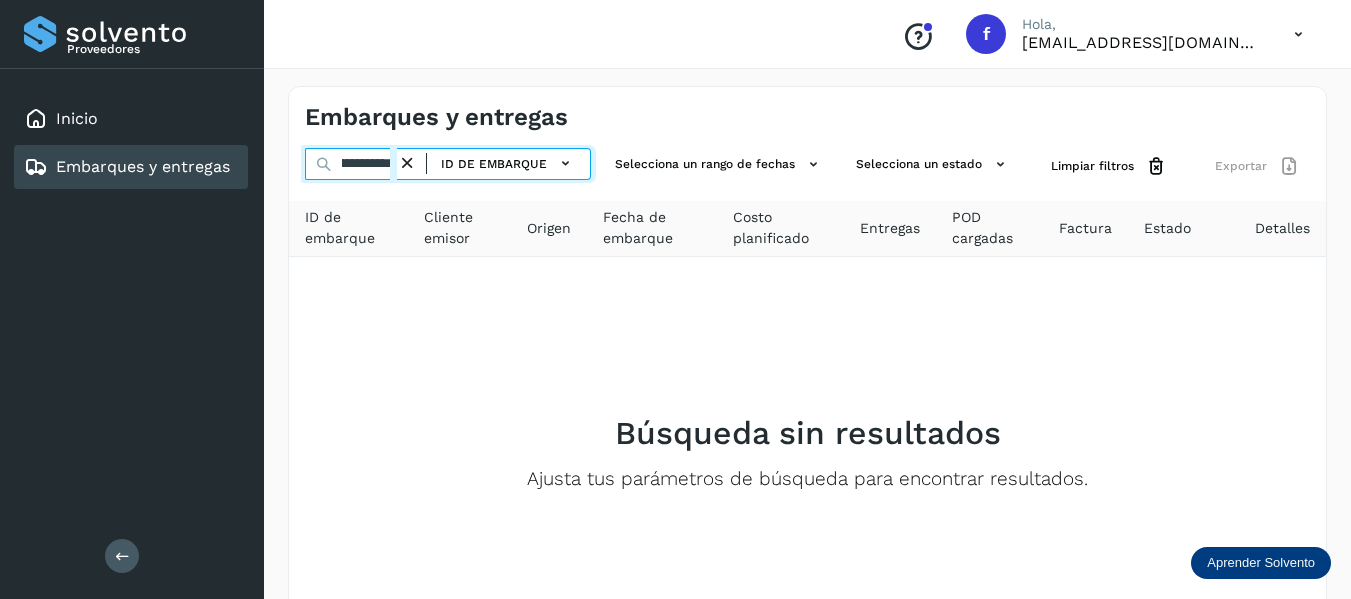scroll, scrollTop: 0, scrollLeft: 80, axis: horizontal 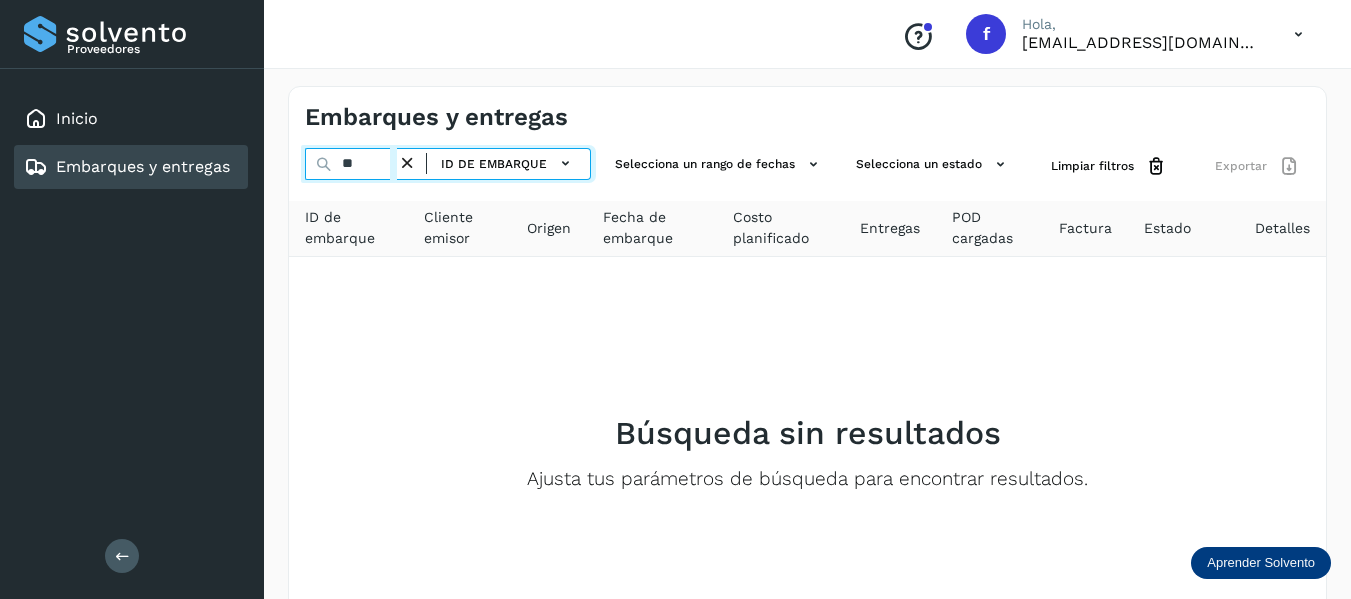 type on "*" 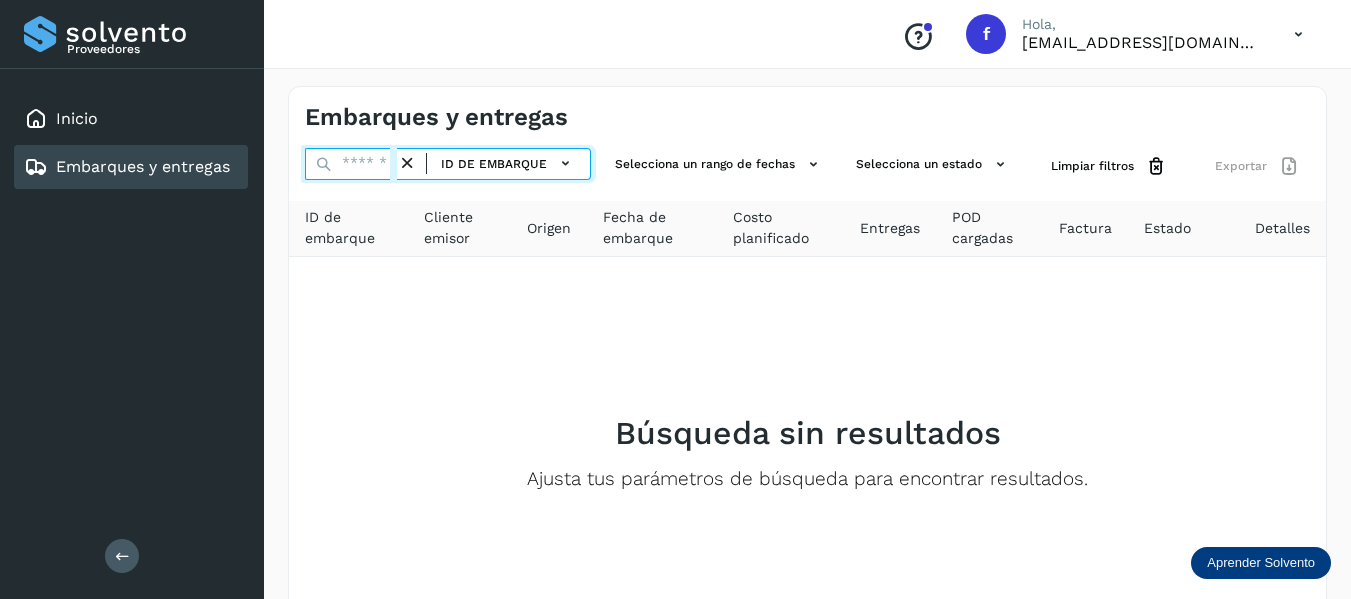 scroll, scrollTop: 0, scrollLeft: 0, axis: both 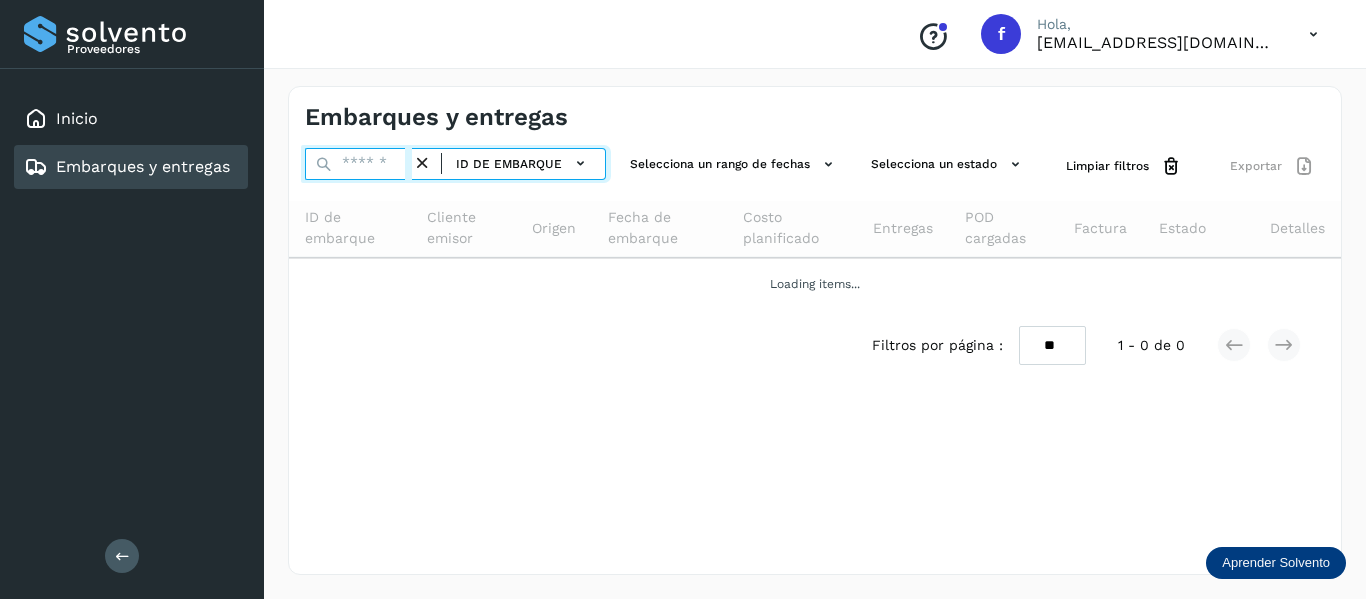 click at bounding box center (358, 164) 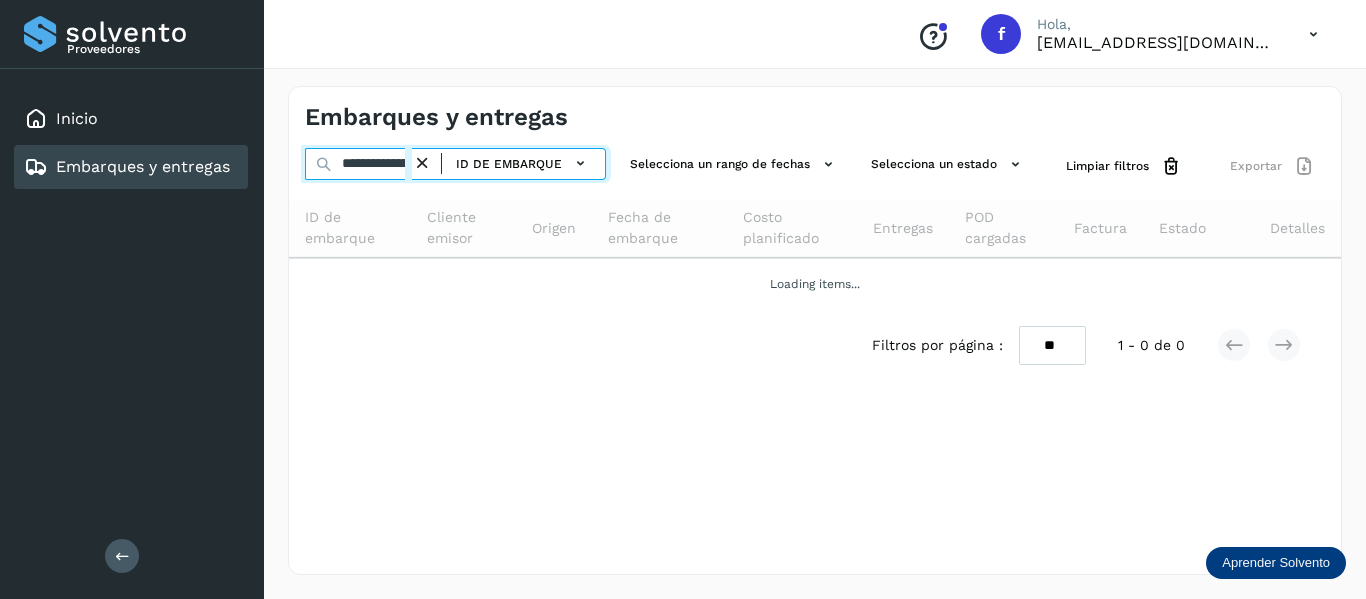 type on "**********" 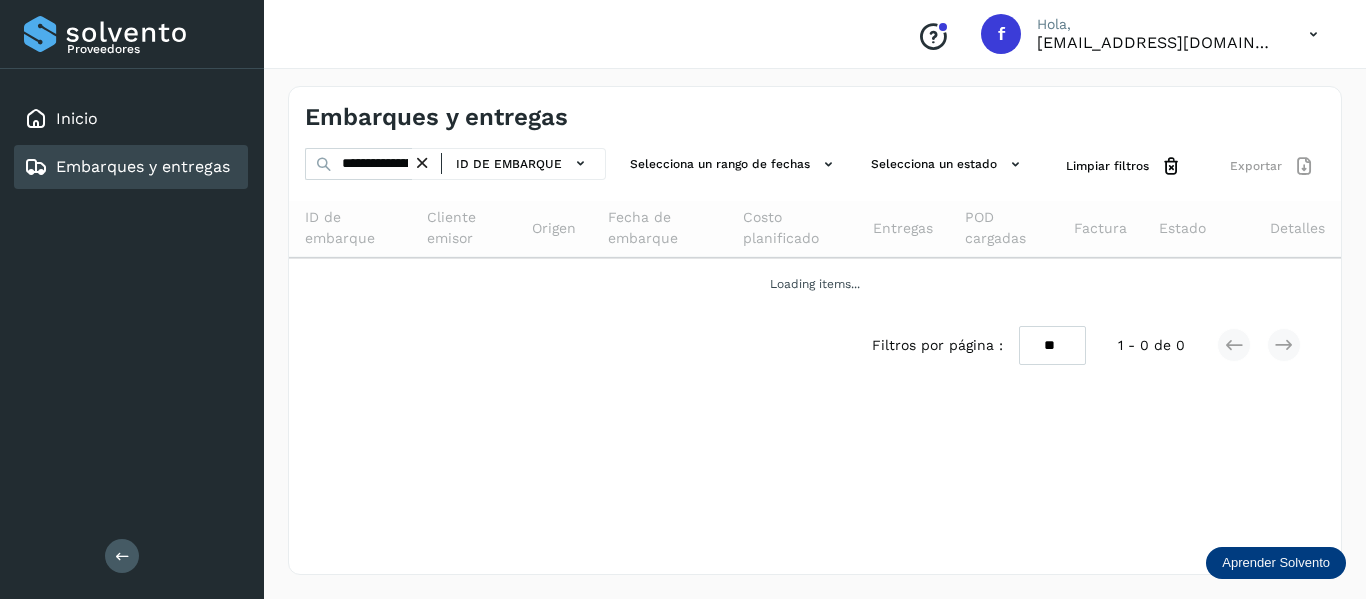 click on "Embarques y entregas" at bounding box center [143, 166] 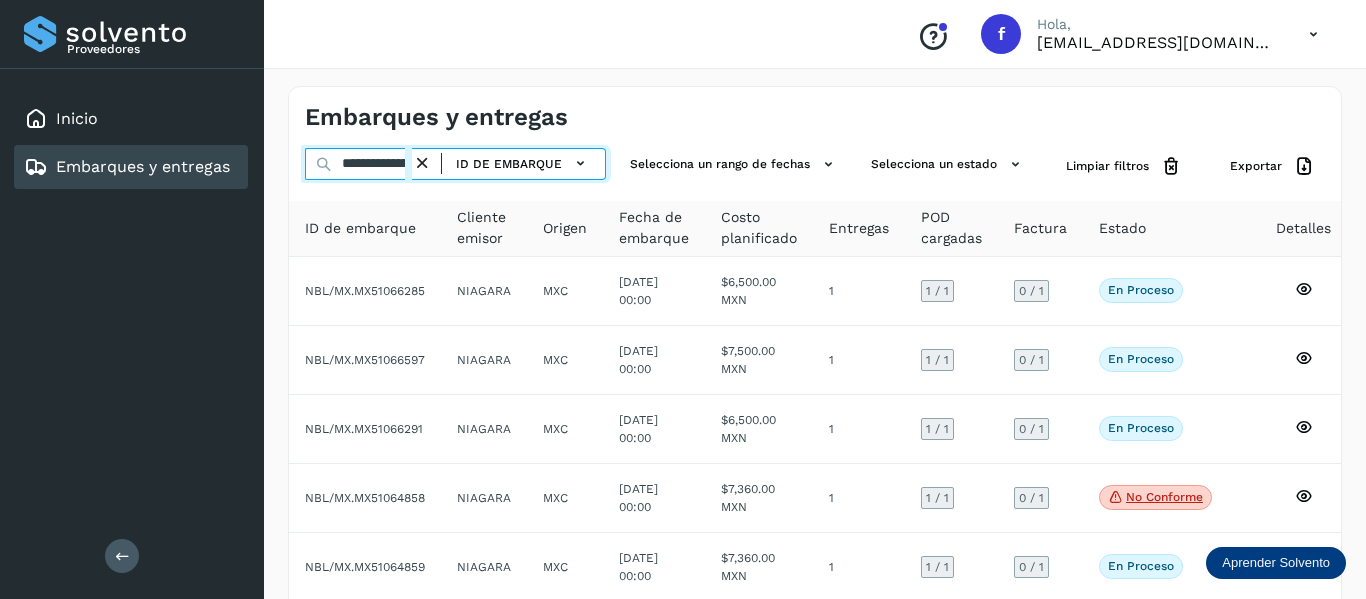 click on "**********" at bounding box center (358, 164) 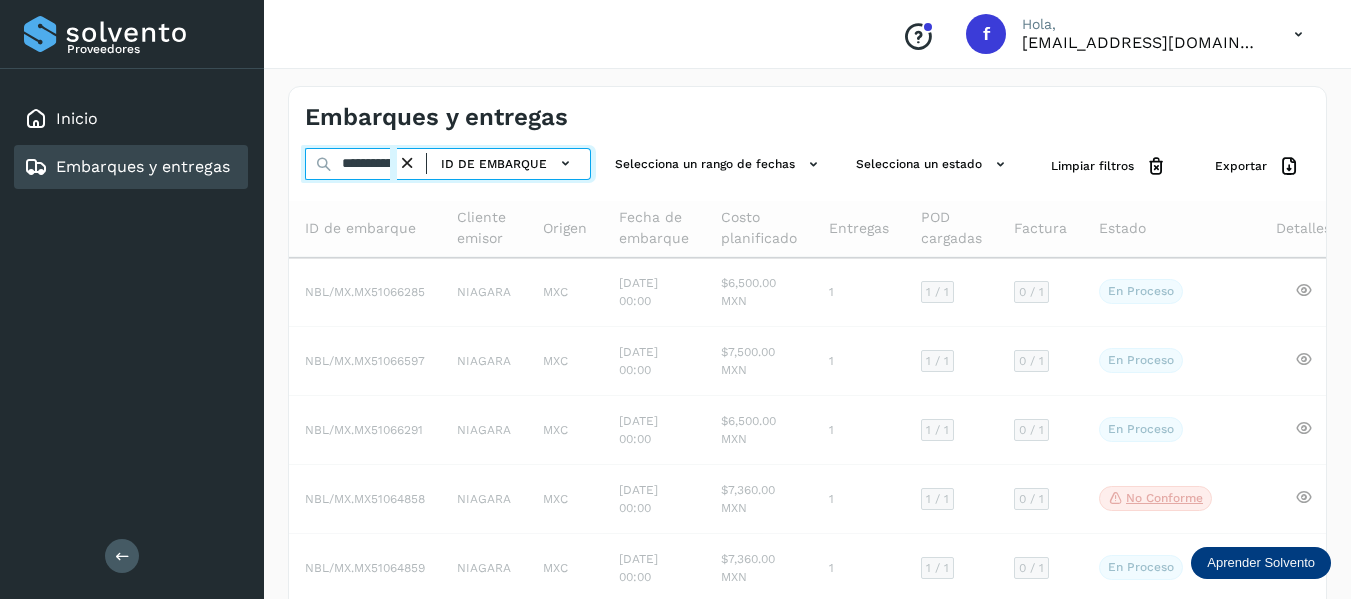 scroll, scrollTop: 0, scrollLeft: 0, axis: both 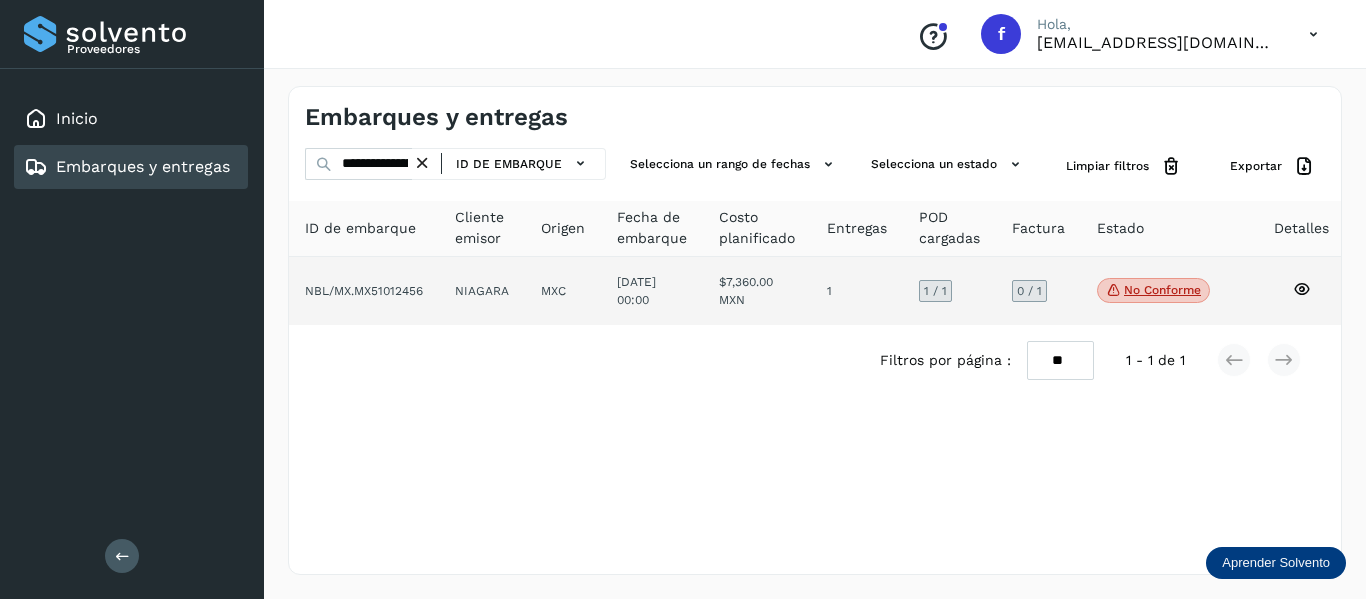 click on "No conforme
Verifica el estado de la factura o entregas asociadas a este embarque" 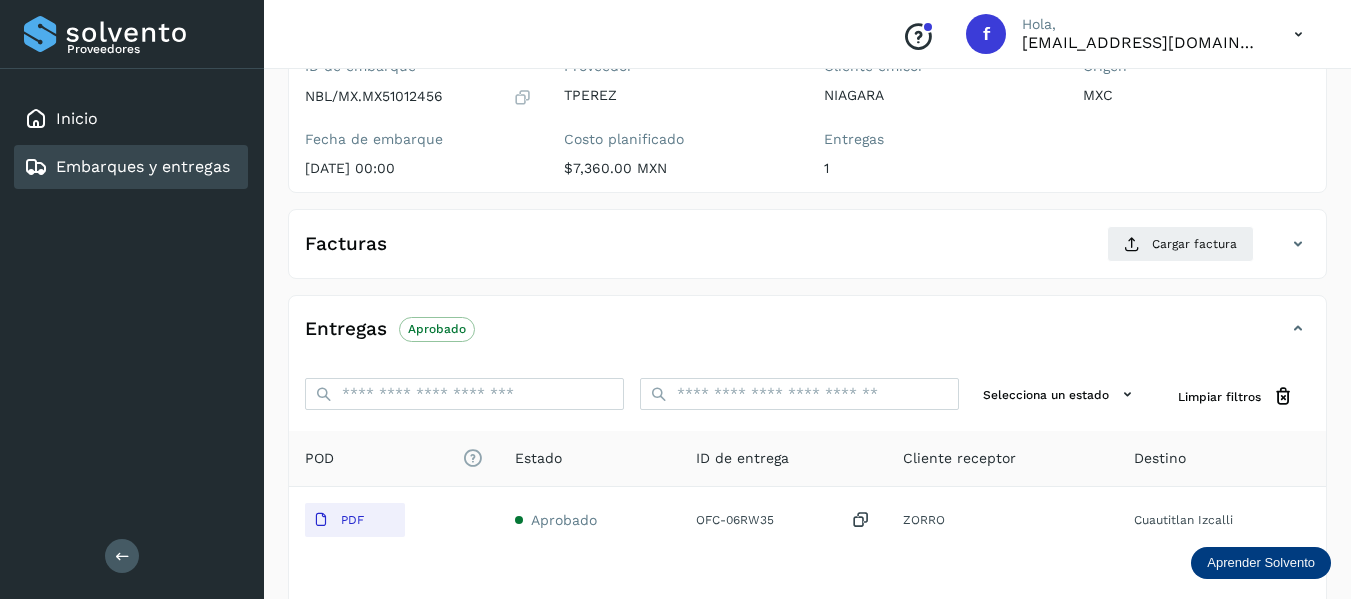 scroll, scrollTop: 100, scrollLeft: 0, axis: vertical 